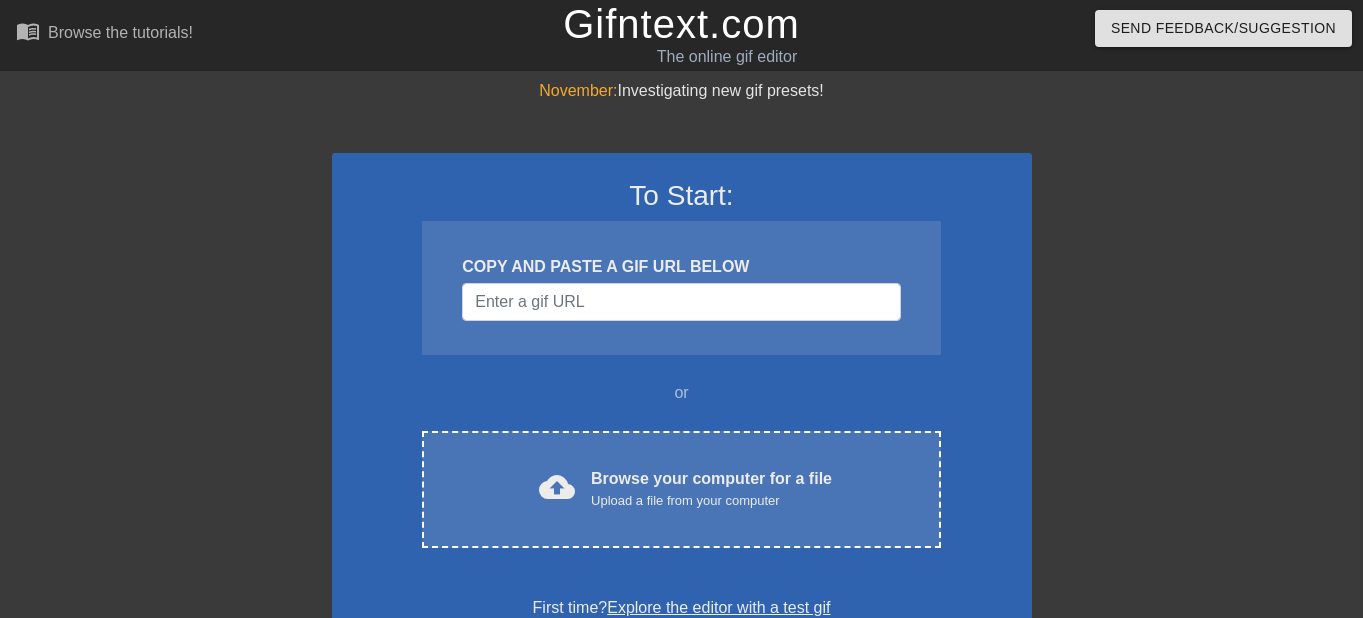 scroll, scrollTop: 0, scrollLeft: 0, axis: both 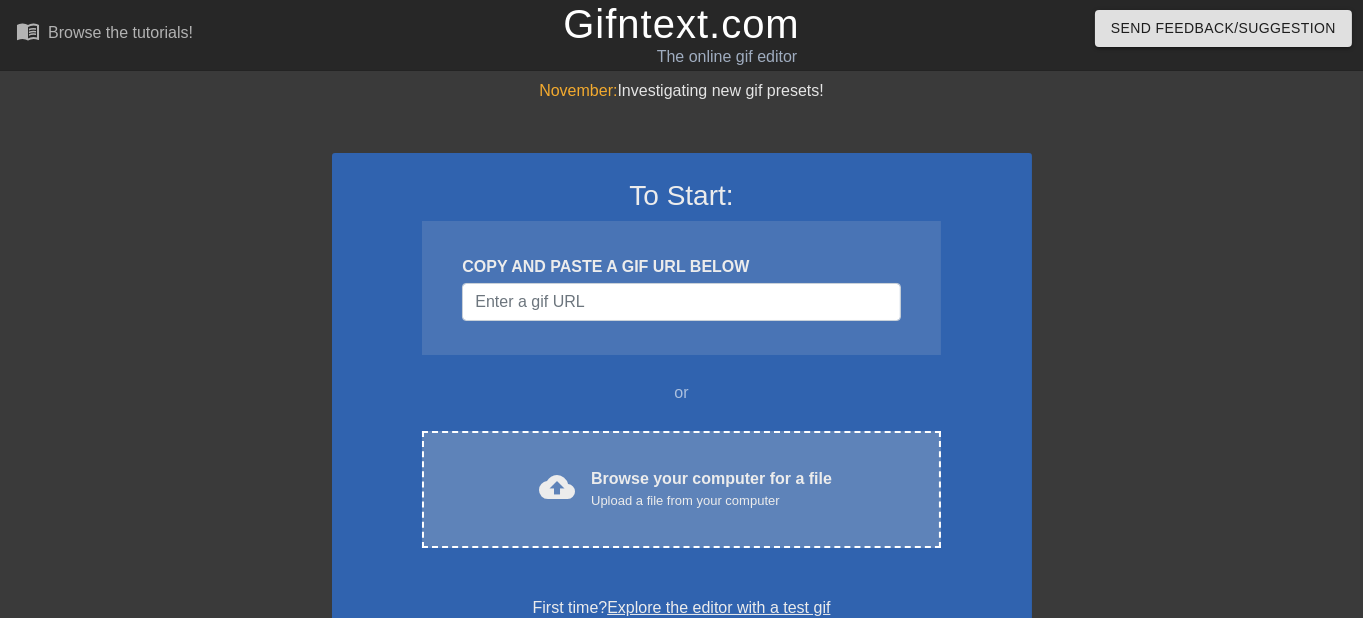 click on "Upload a file from your computer" at bounding box center (711, 501) 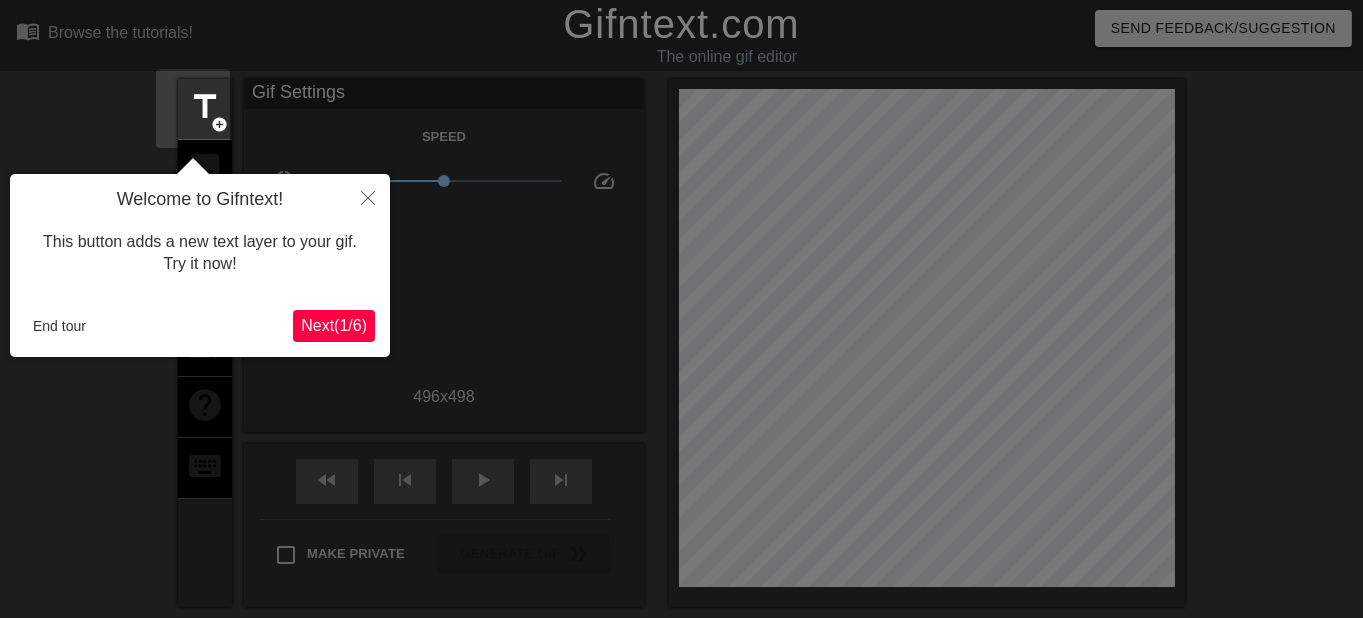 scroll, scrollTop: 48, scrollLeft: 0, axis: vertical 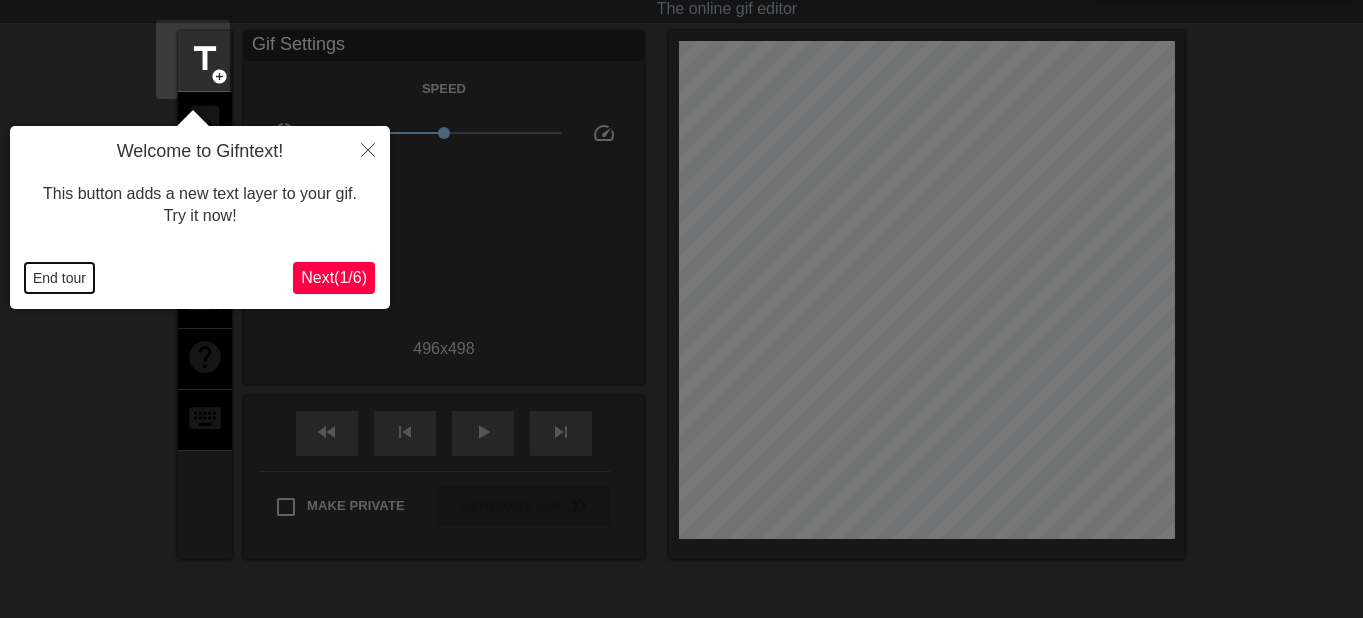 drag, startPoint x: 67, startPoint y: 273, endPoint x: 106, endPoint y: 282, distance: 40.024994 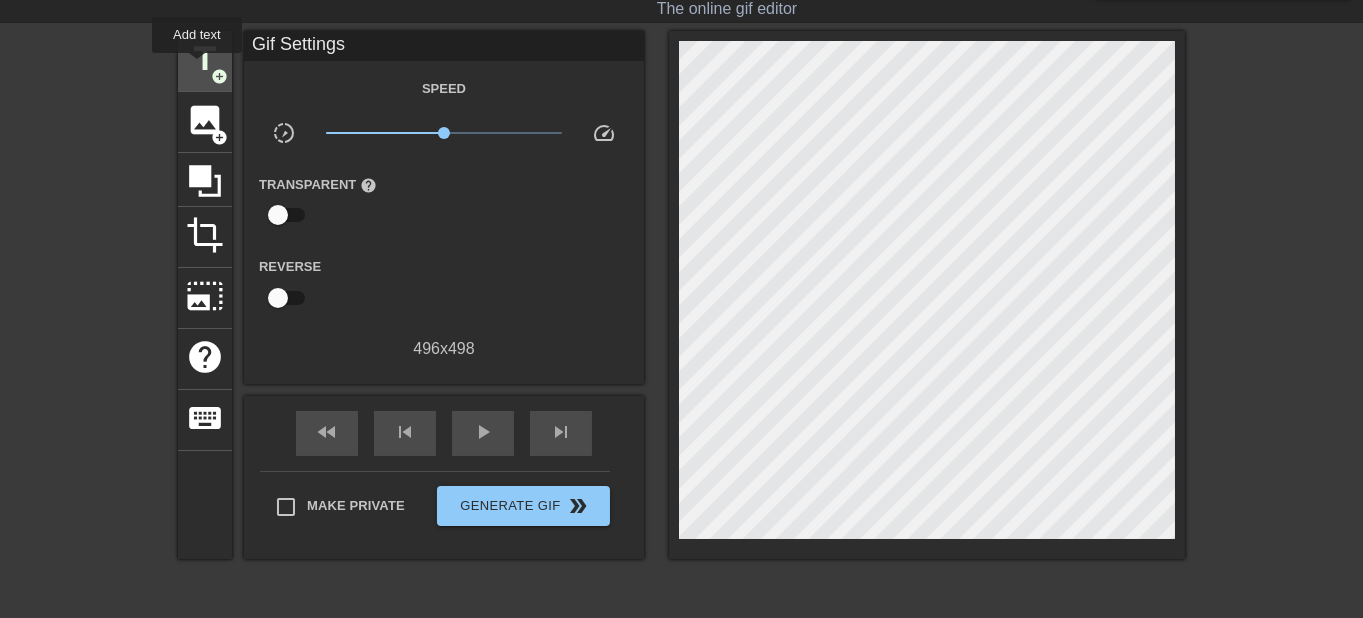 click on "title" at bounding box center [205, 59] 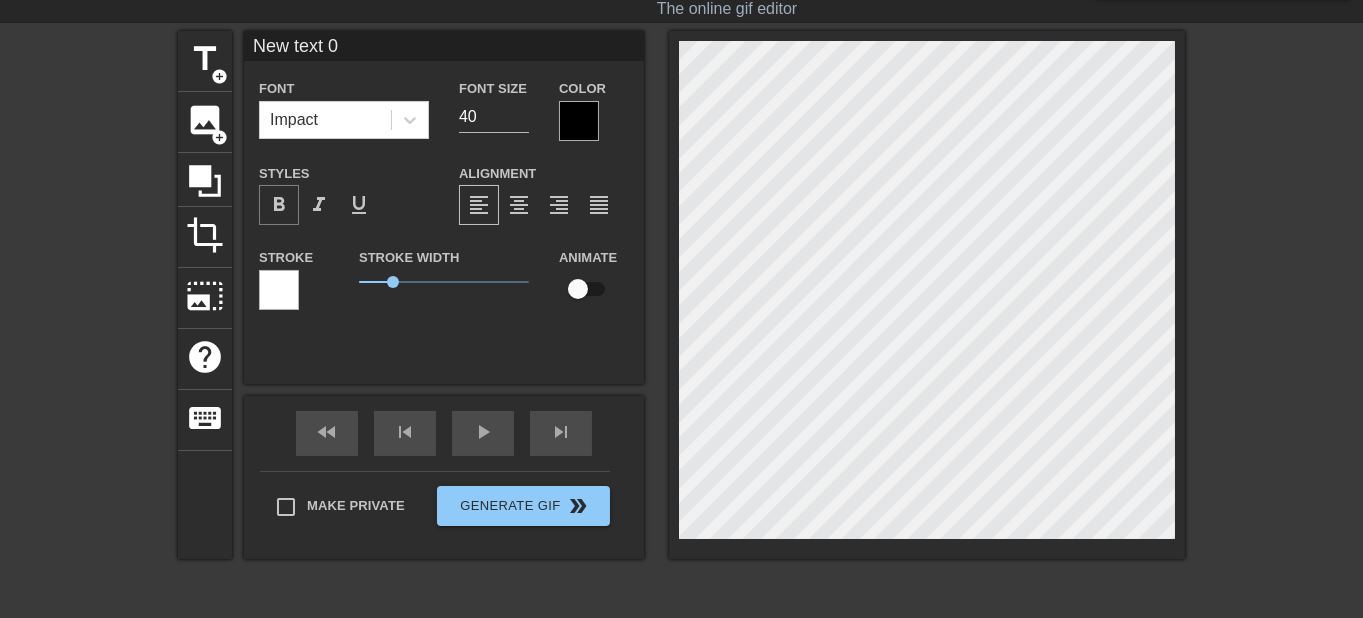 click on "format_bold" at bounding box center (279, 205) 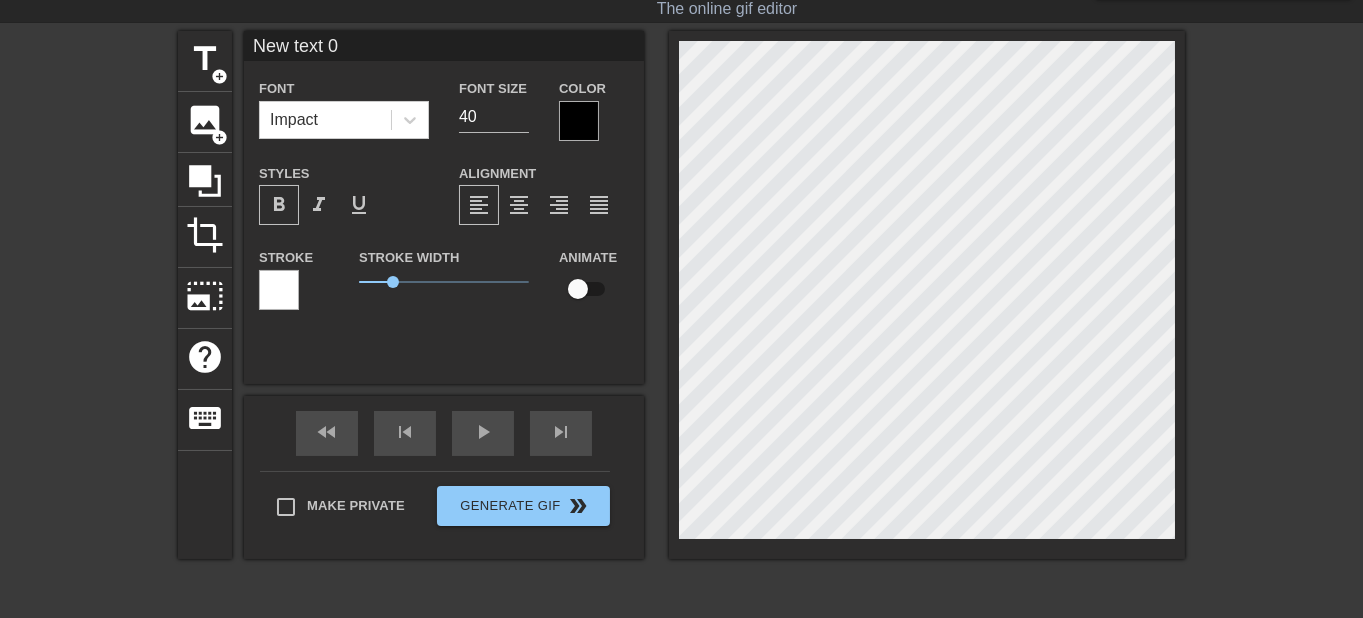 click on "format_bold" at bounding box center [279, 205] 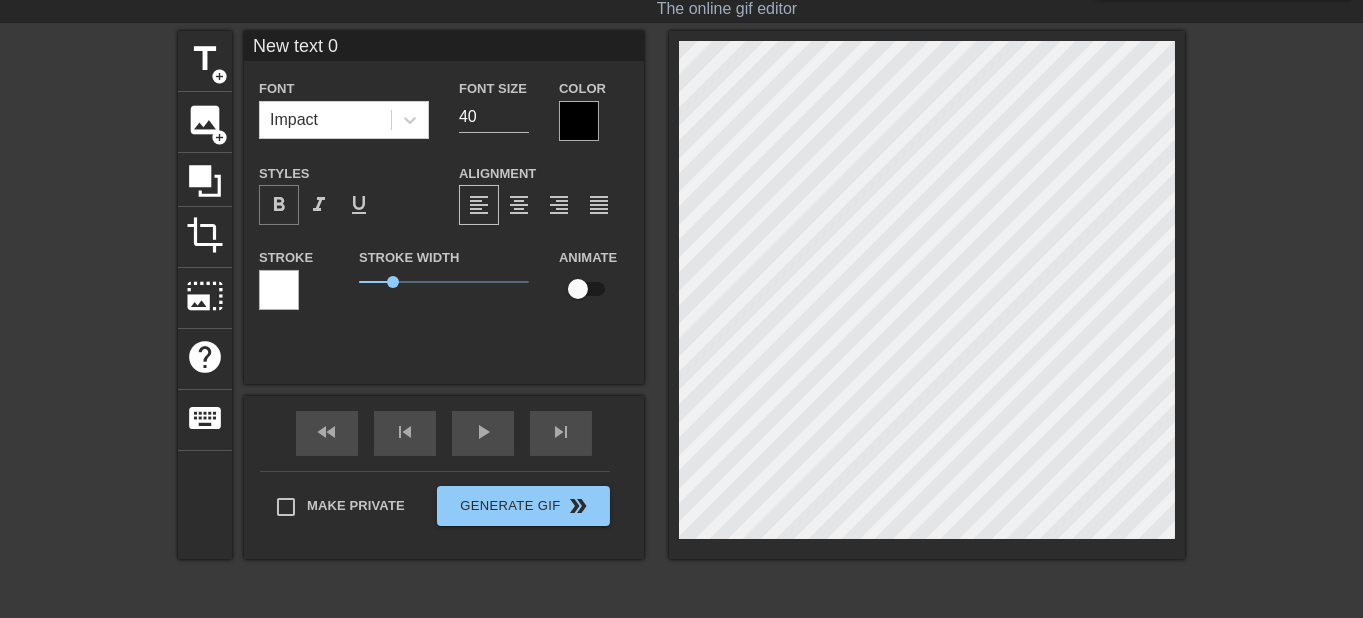 click on "format_bold" at bounding box center (279, 205) 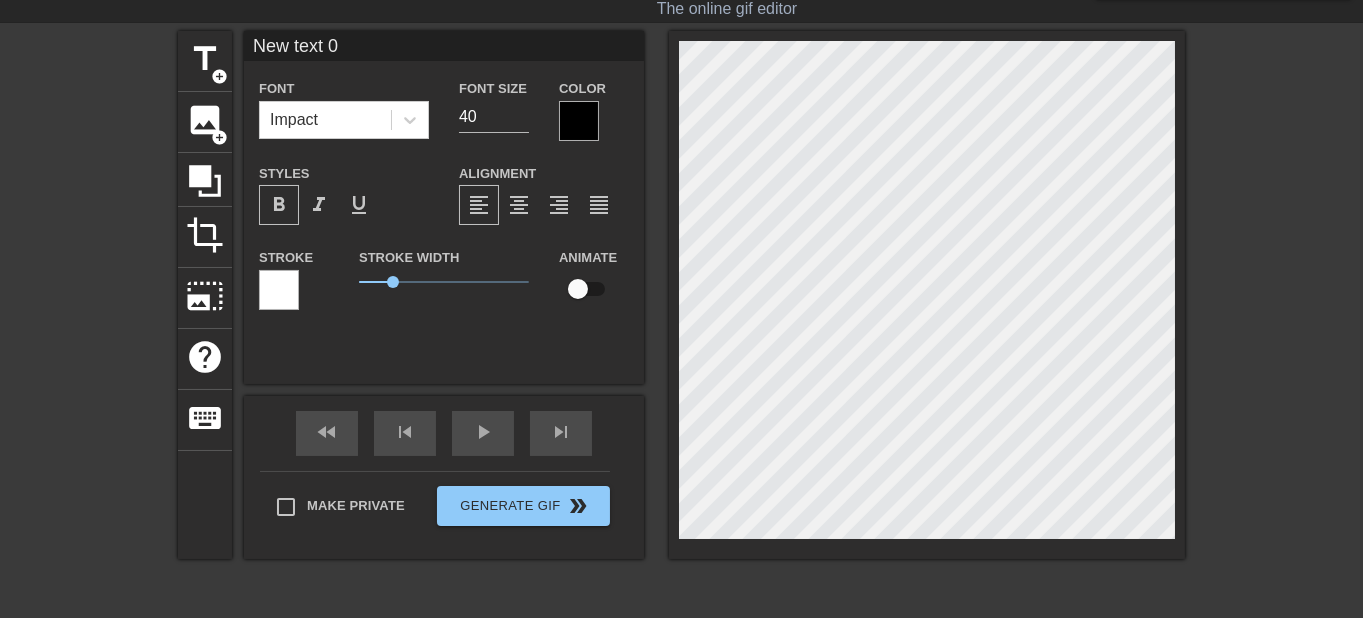 click on "format_bold" at bounding box center [279, 205] 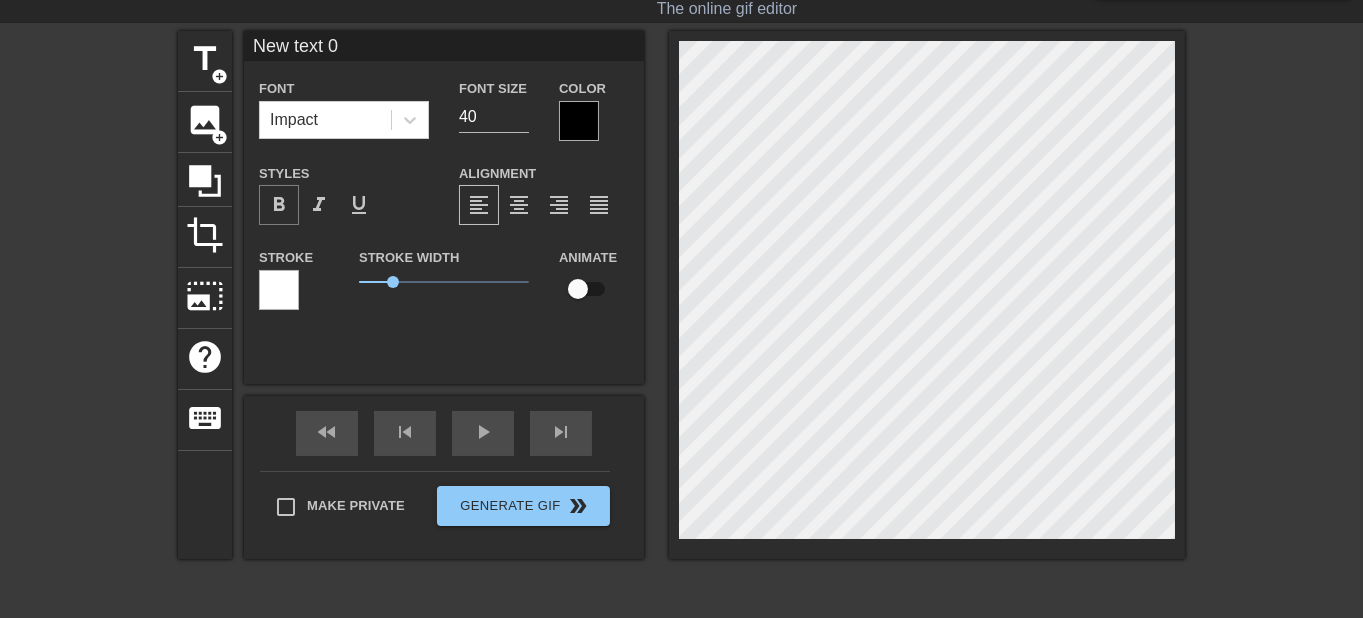 click on "format_bold" at bounding box center (279, 205) 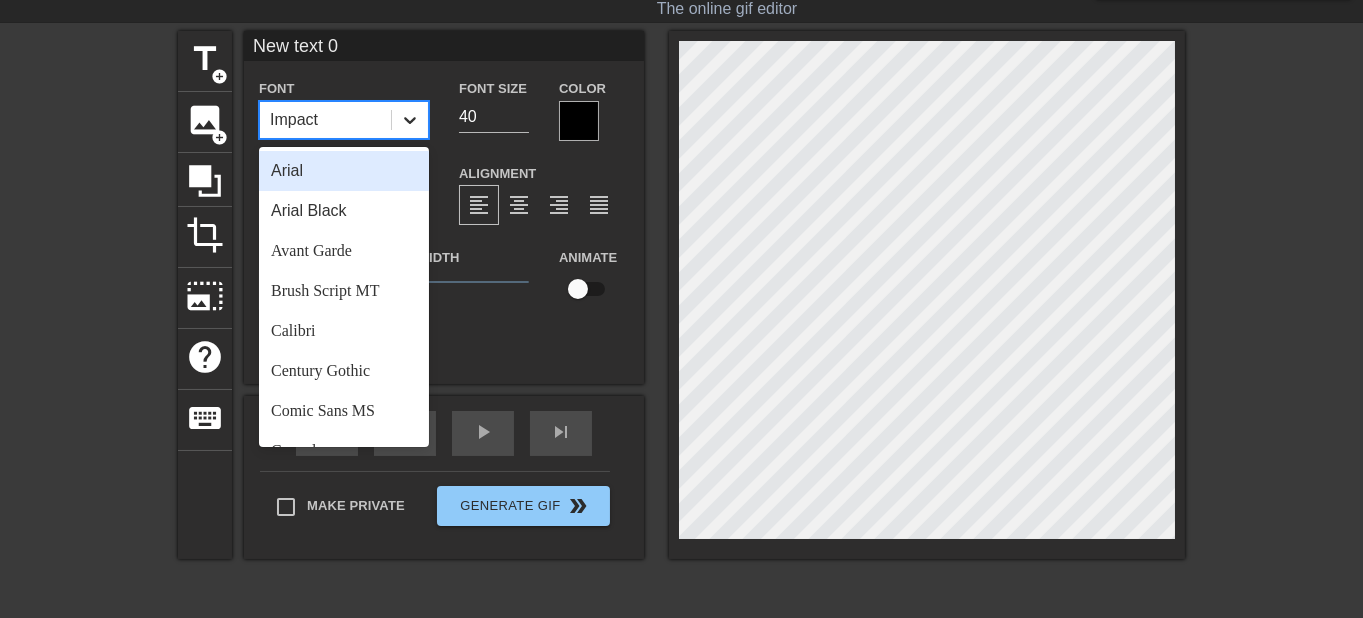 click 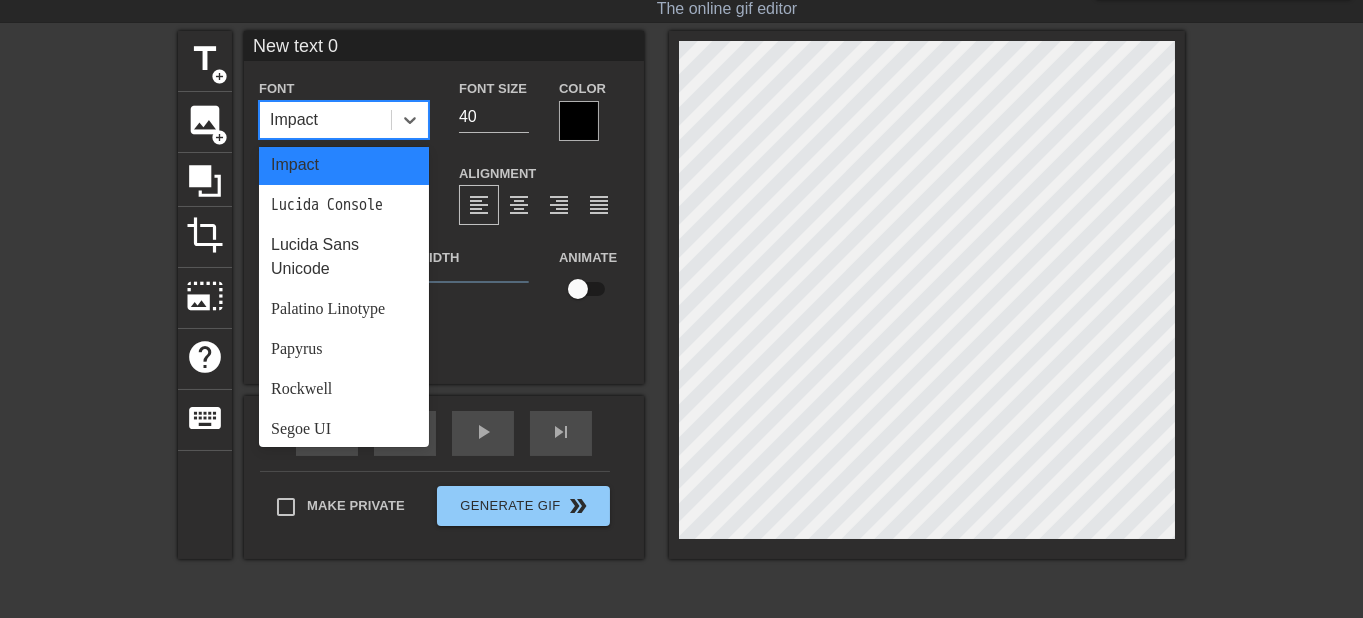 scroll, scrollTop: 587, scrollLeft: 0, axis: vertical 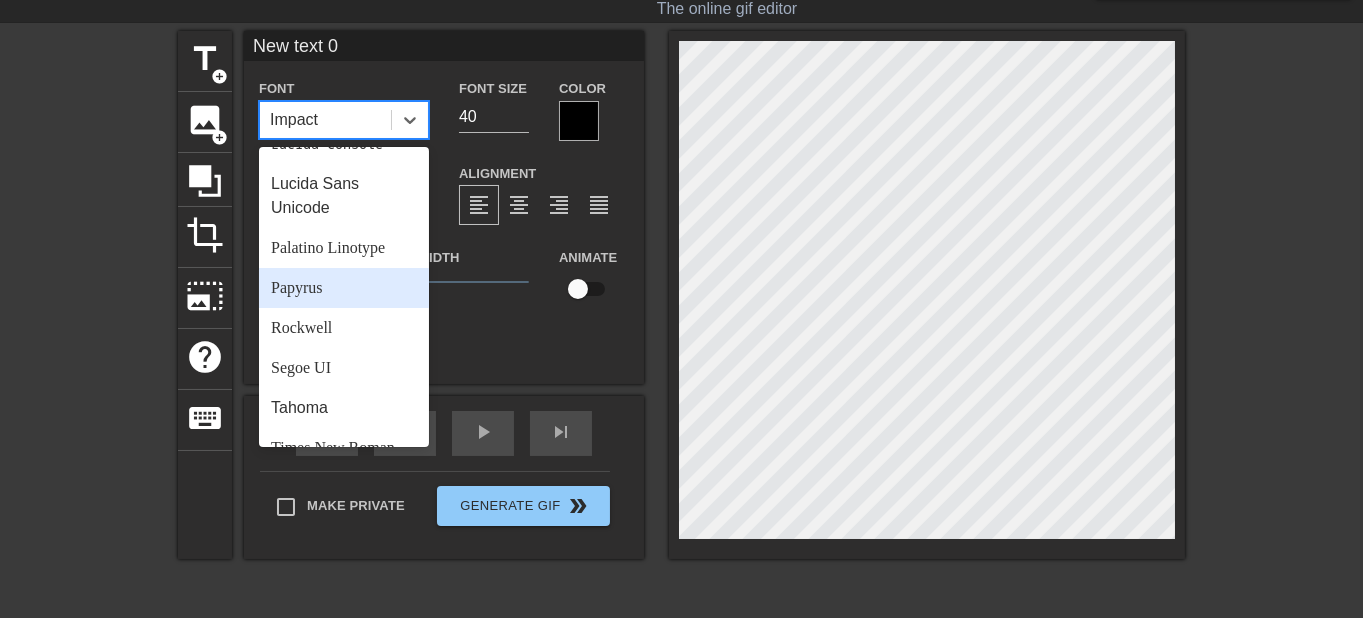 click on "Papyrus" at bounding box center [344, 288] 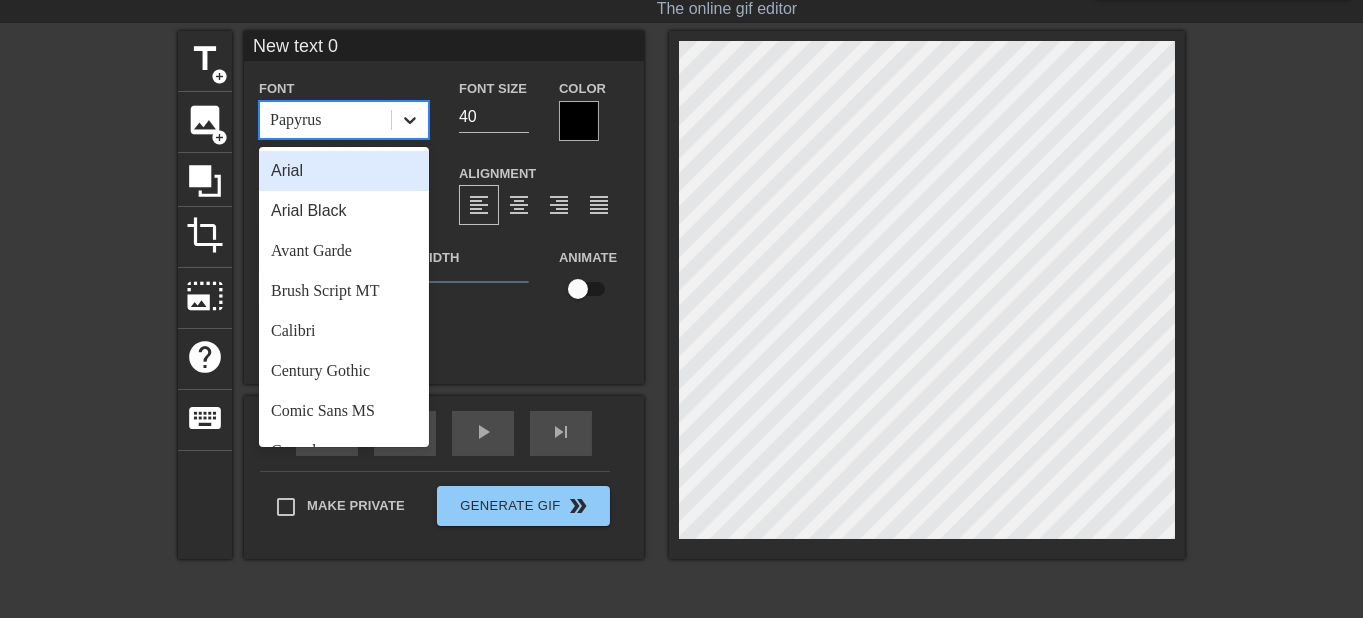 click 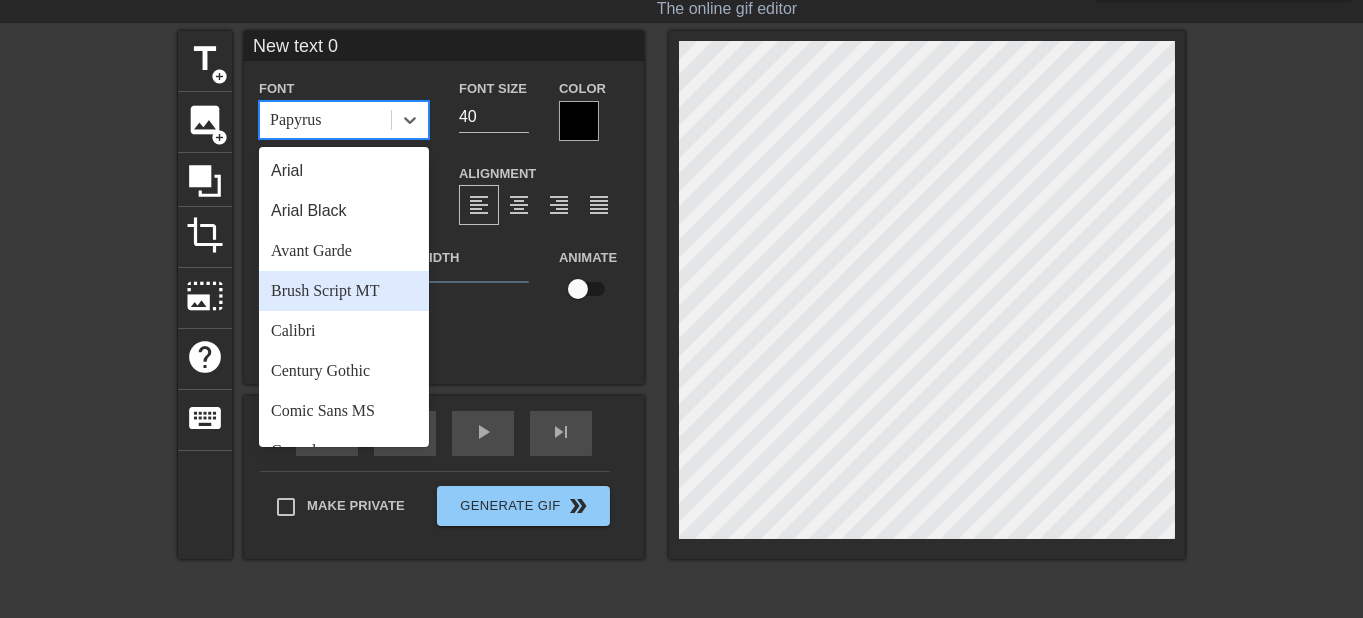 click on "Brush Script MT" at bounding box center (344, 291) 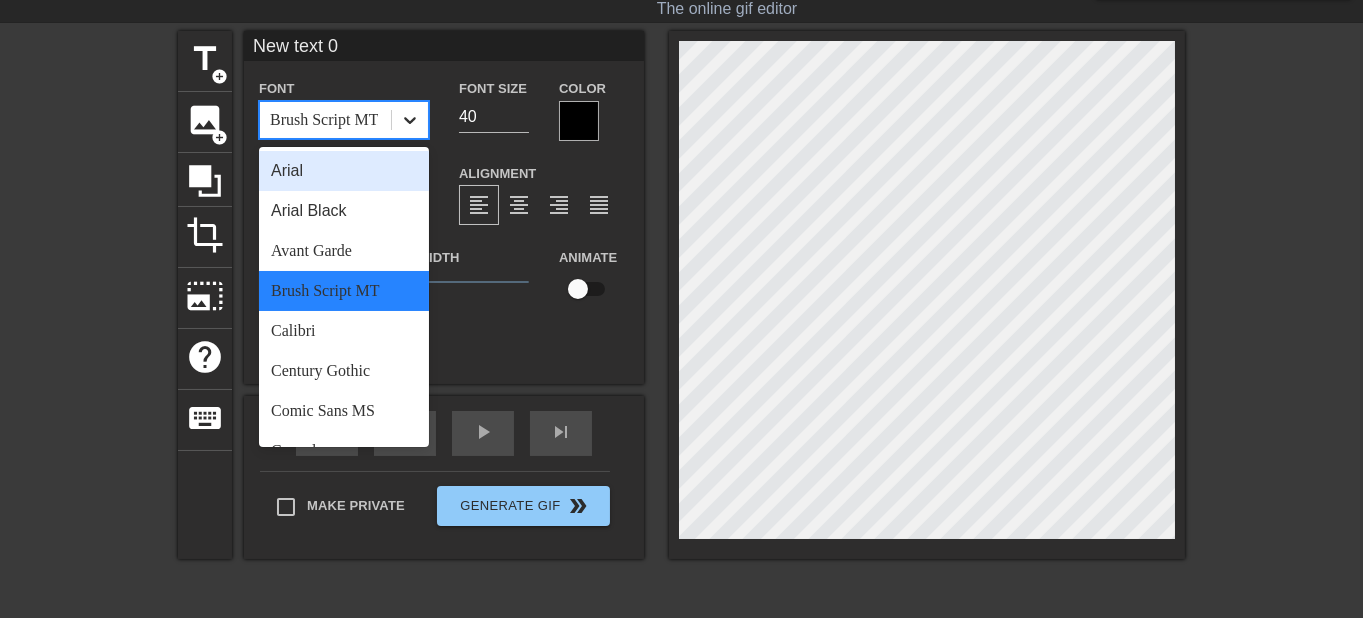 click 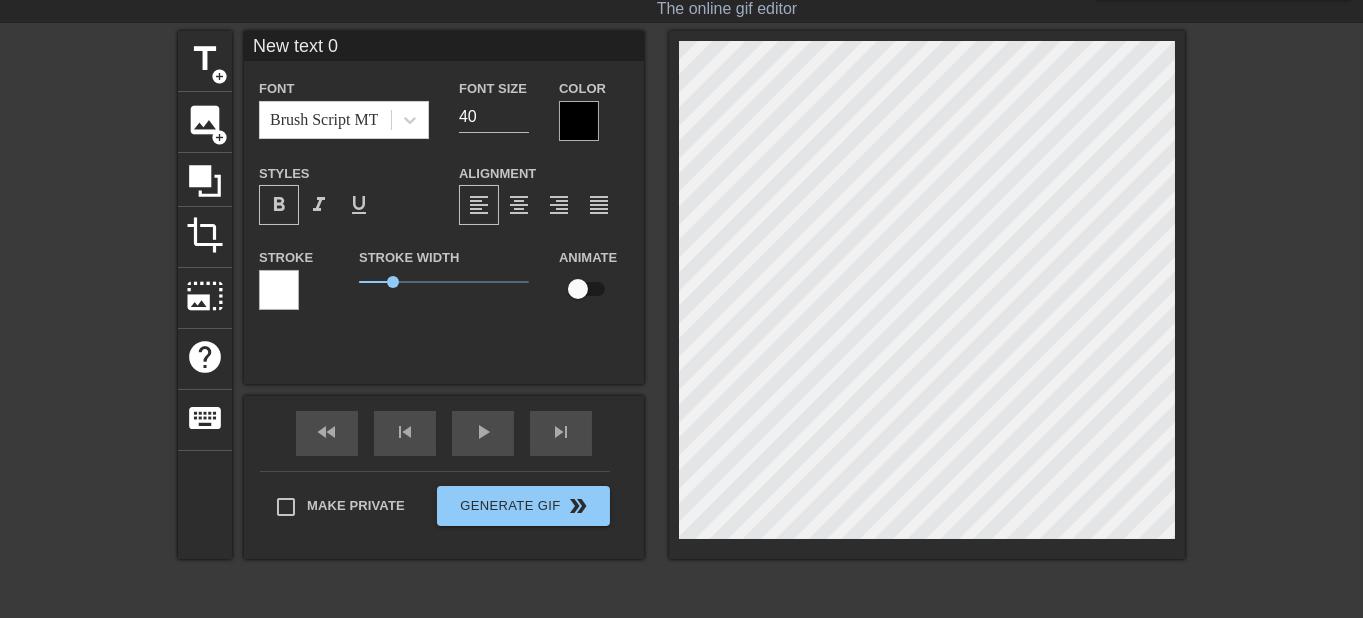 scroll, scrollTop: 0, scrollLeft: 0, axis: both 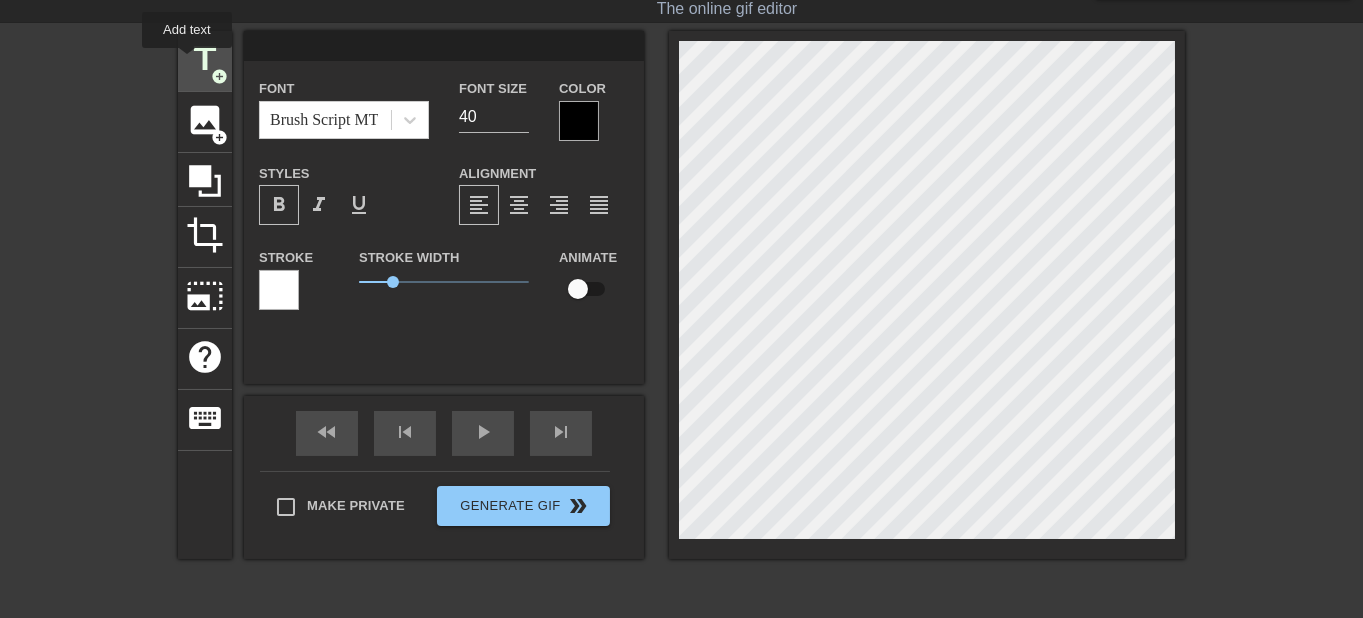 type 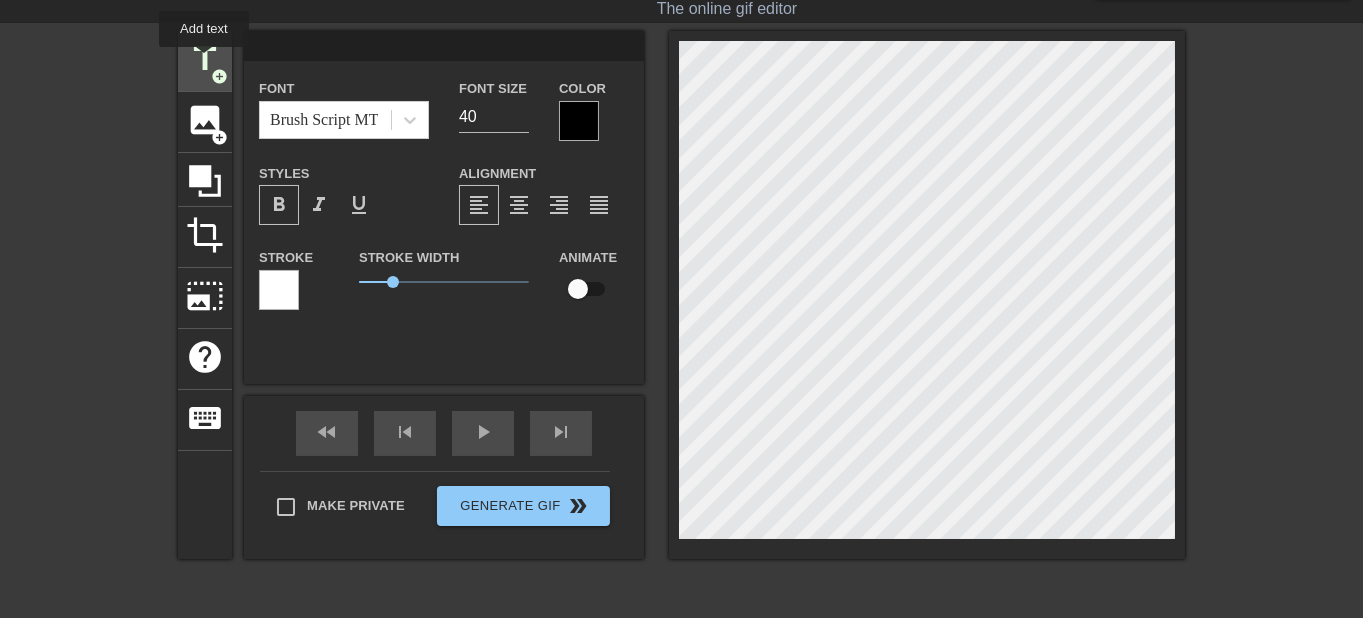 click on "title" at bounding box center [205, 59] 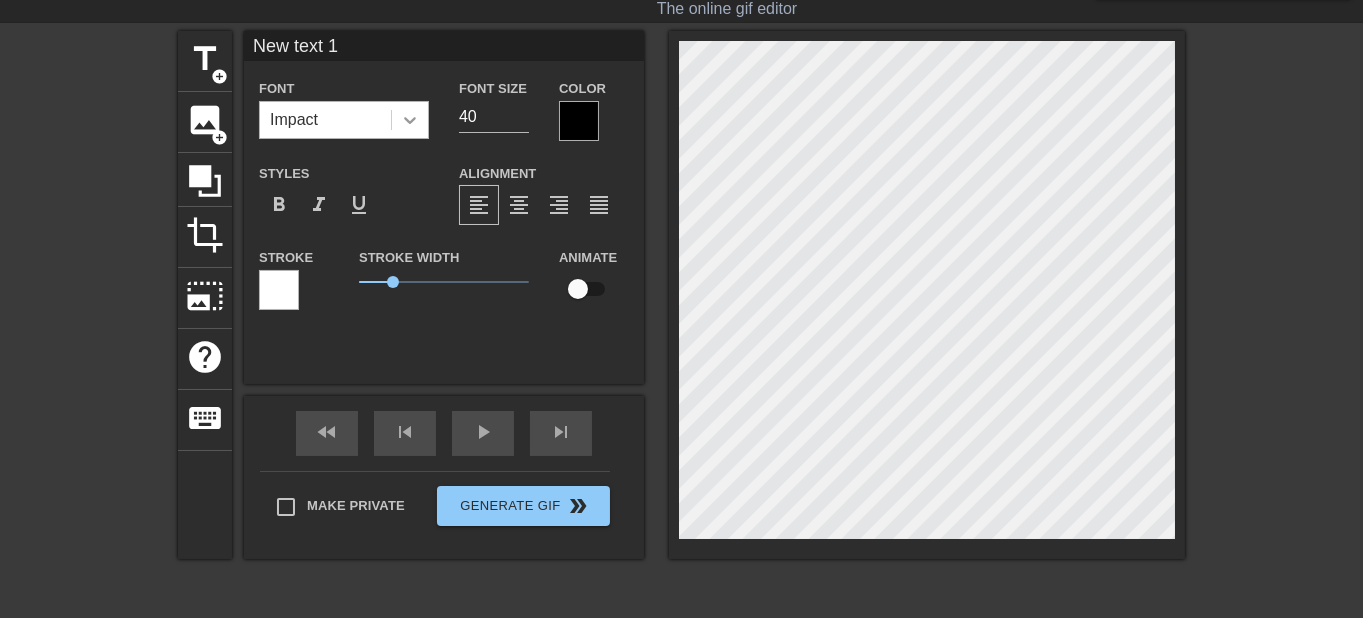 click 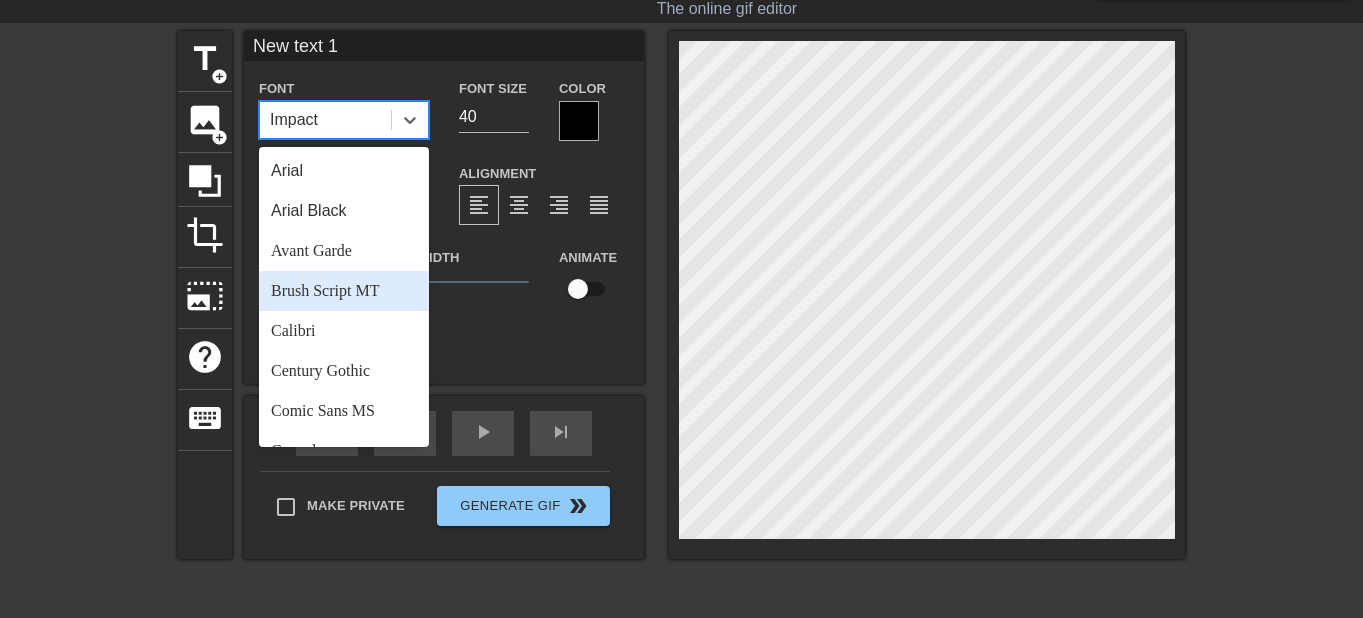 drag, startPoint x: 355, startPoint y: 285, endPoint x: 360, endPoint y: 273, distance: 13 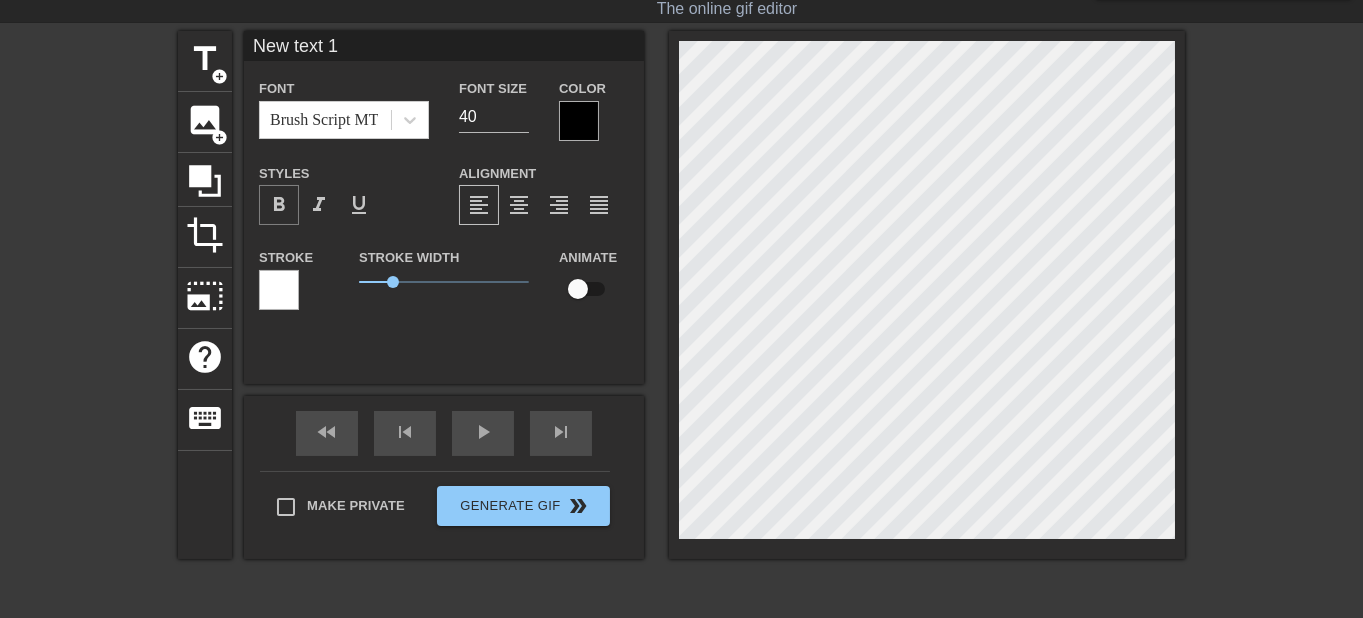 click on "format_bold" at bounding box center (279, 205) 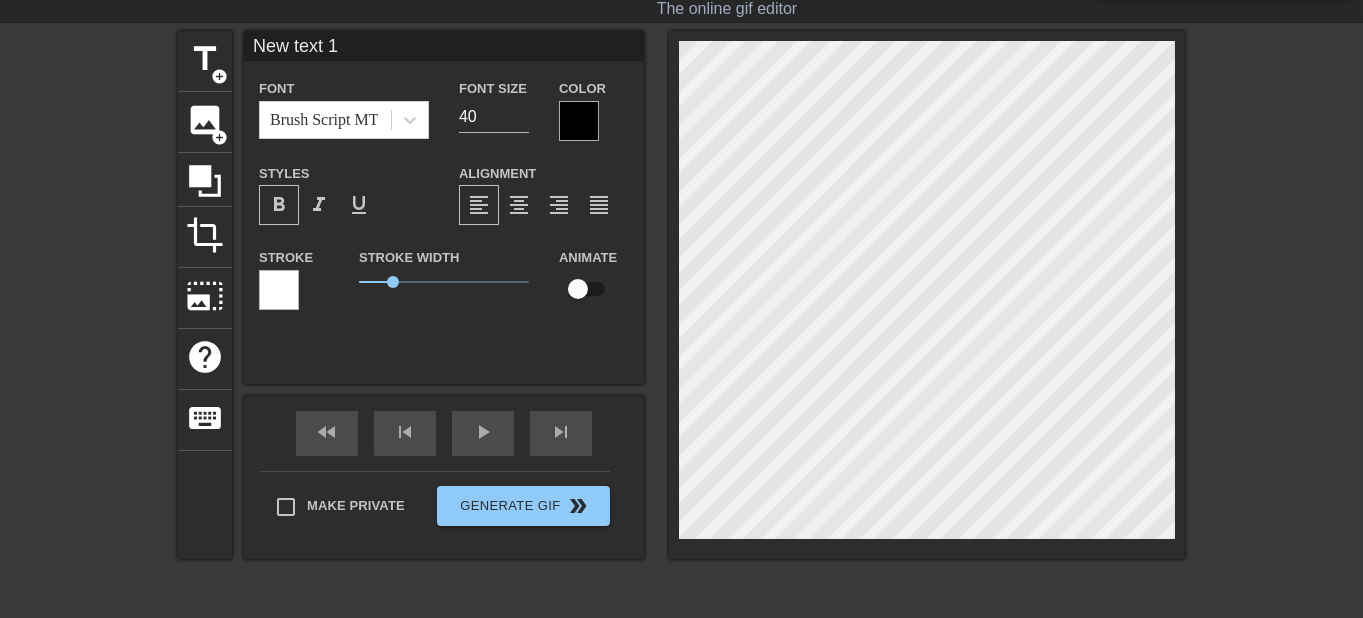 scroll, scrollTop: 0, scrollLeft: 0, axis: both 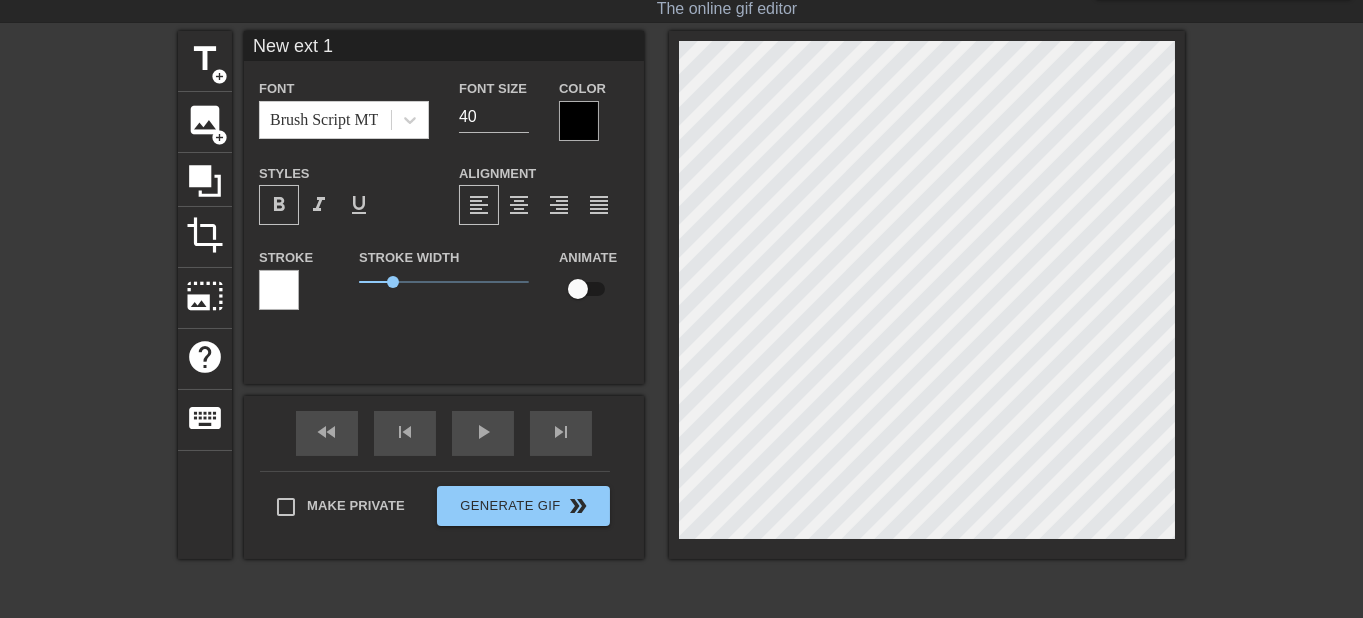 type on "New ext 1" 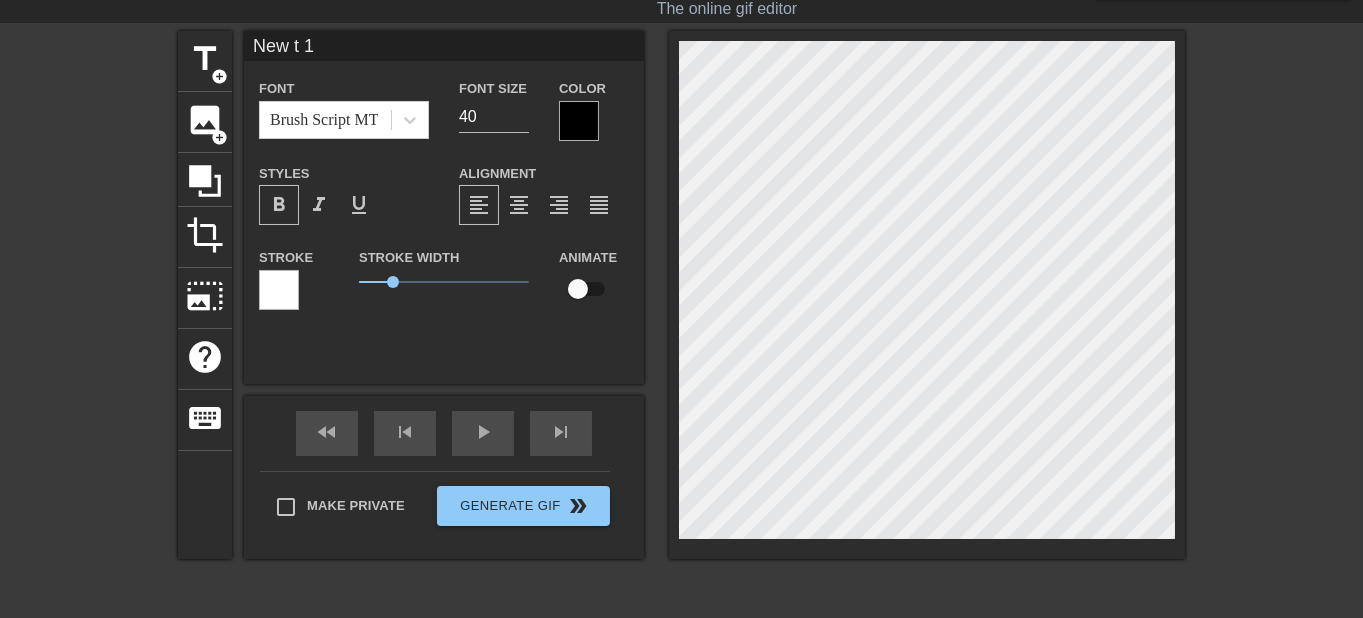 type on "New  1" 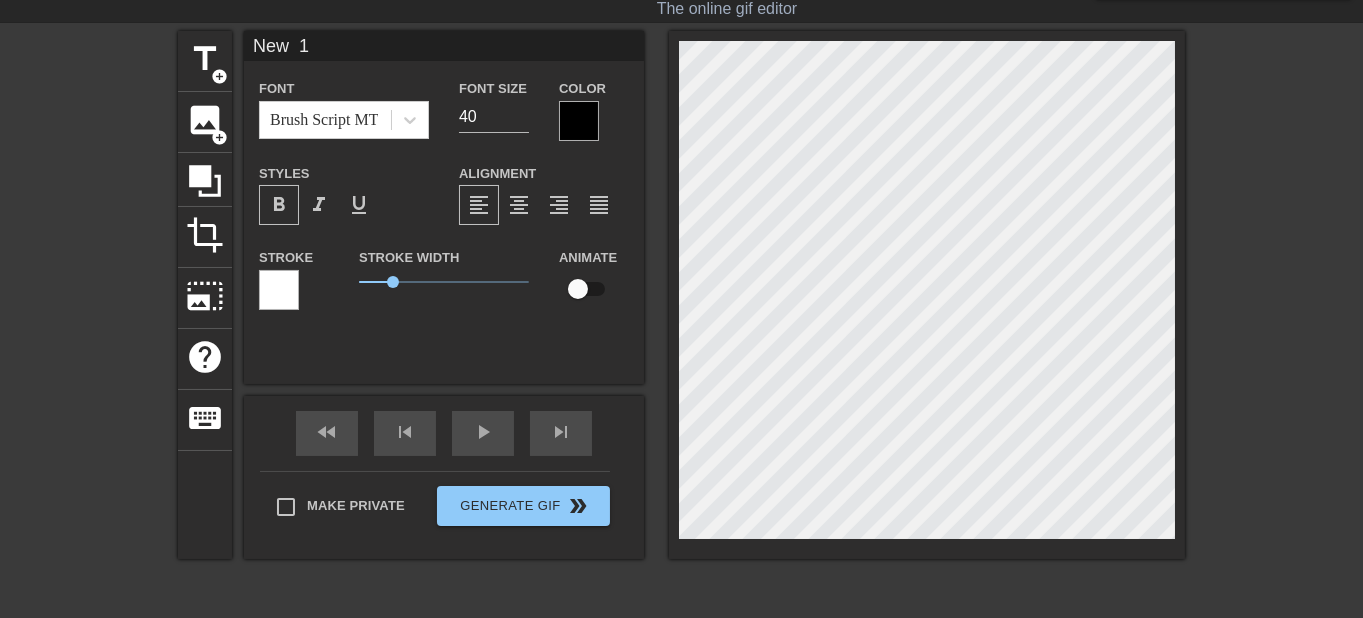 type on "New 1" 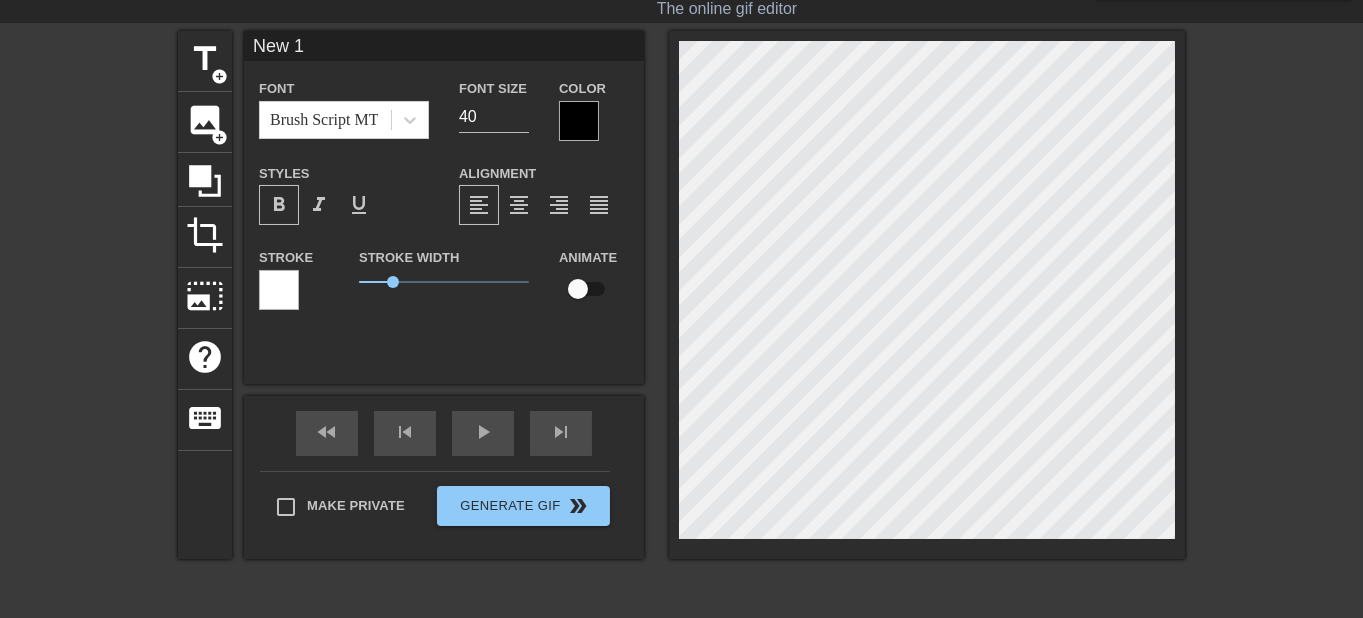 type on "New 1" 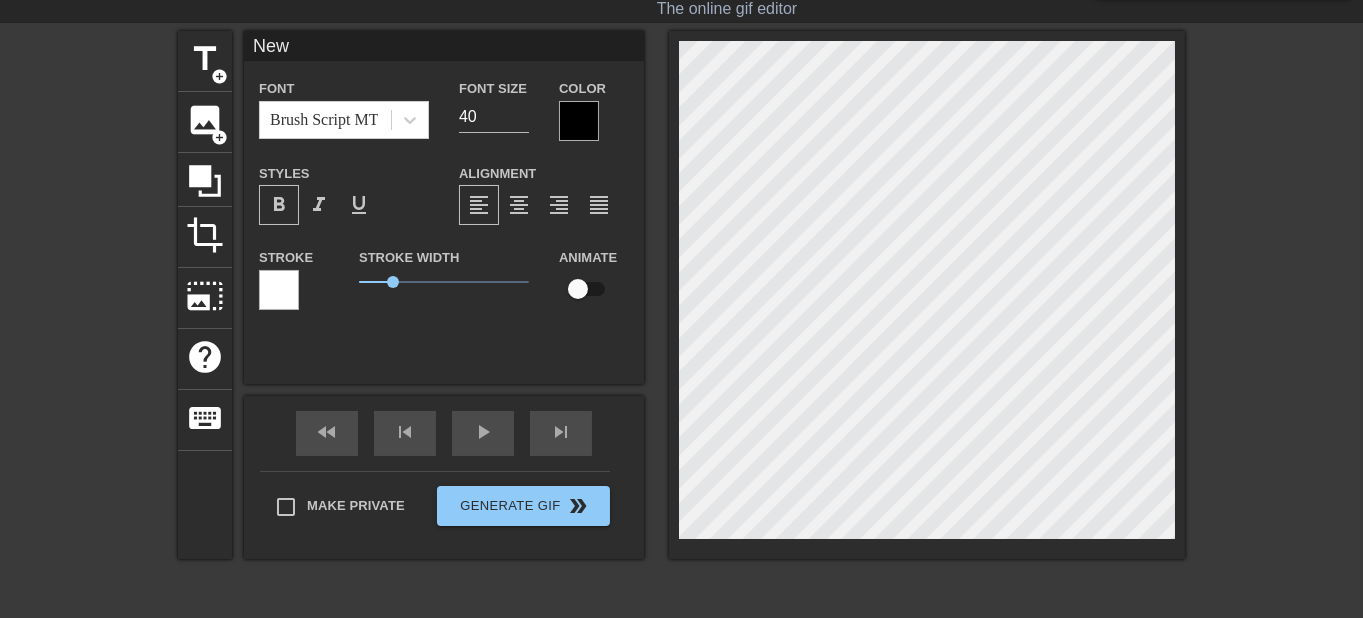 type on "New" 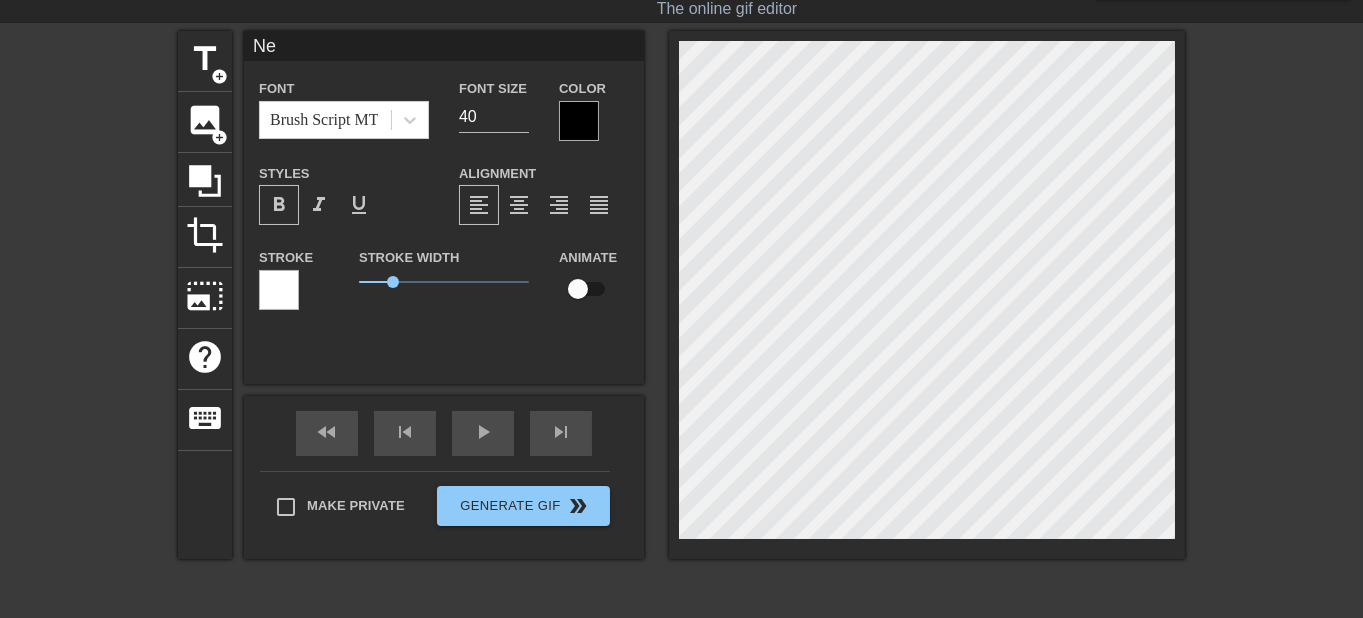 type on "N" 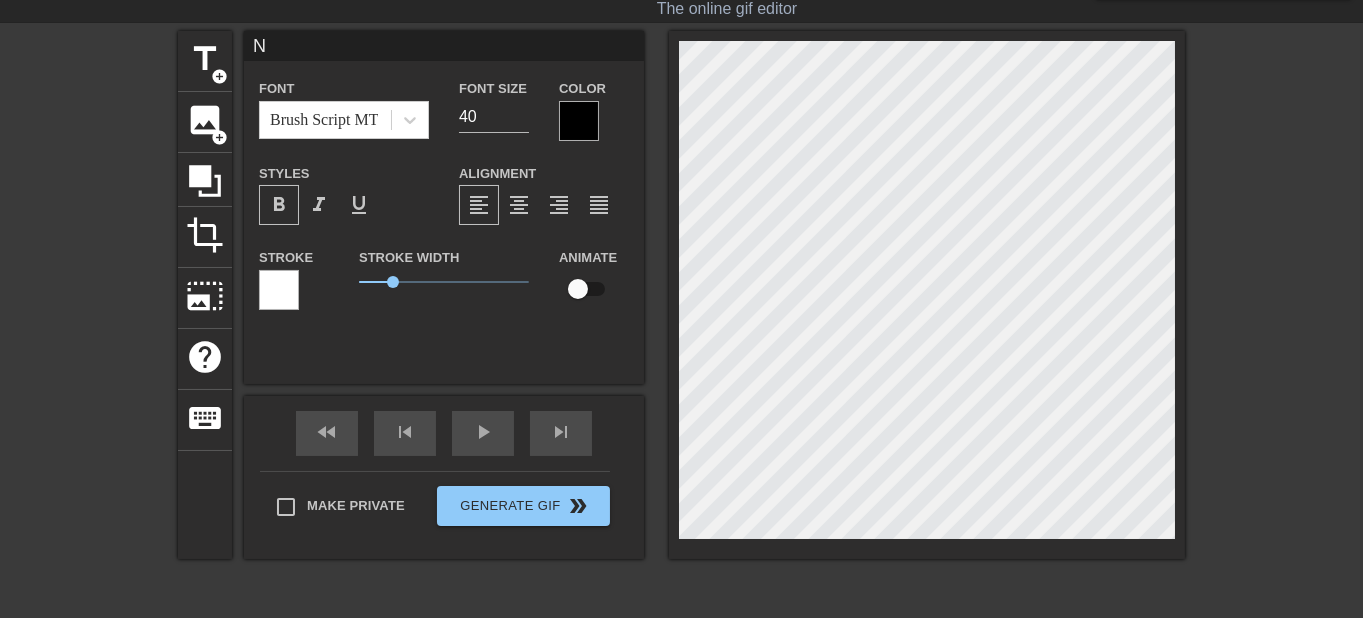 type 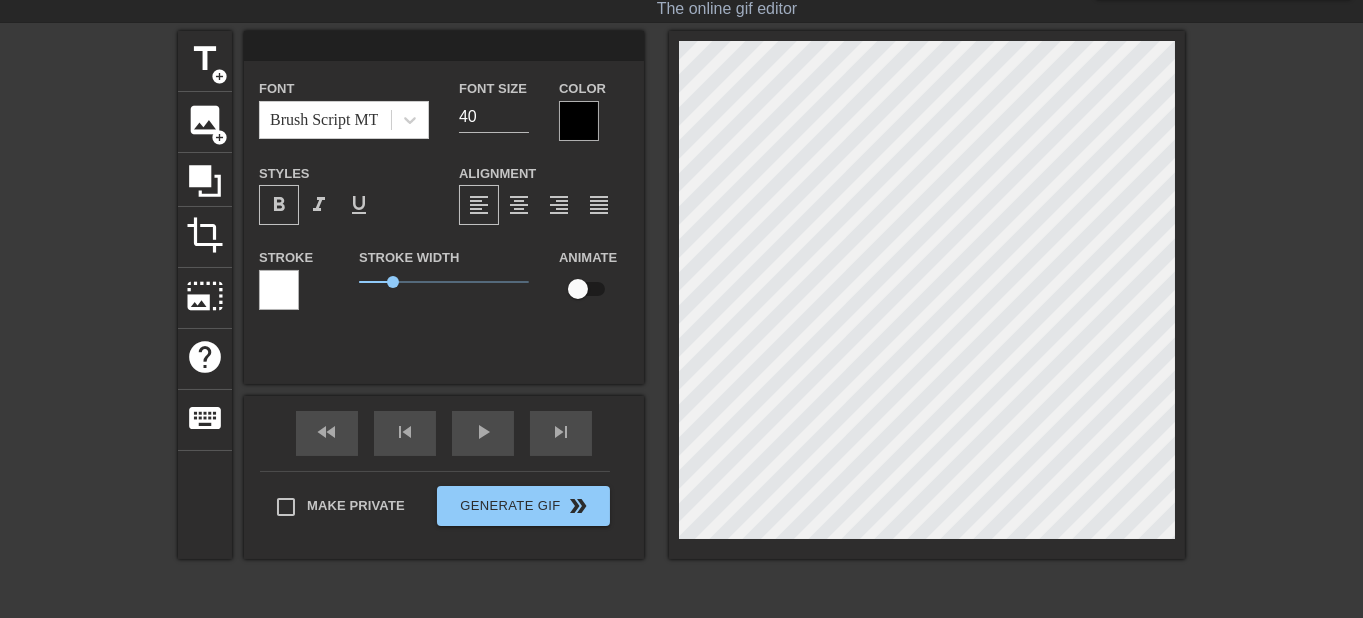 type on "H" 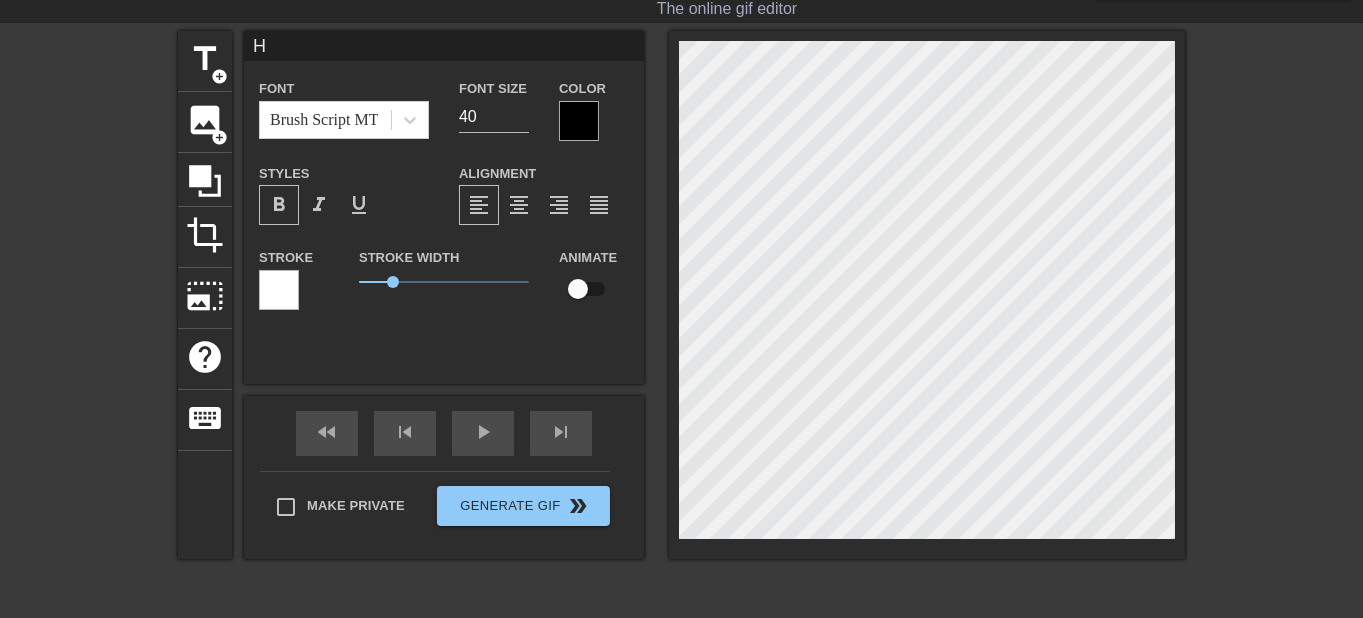 type on "He" 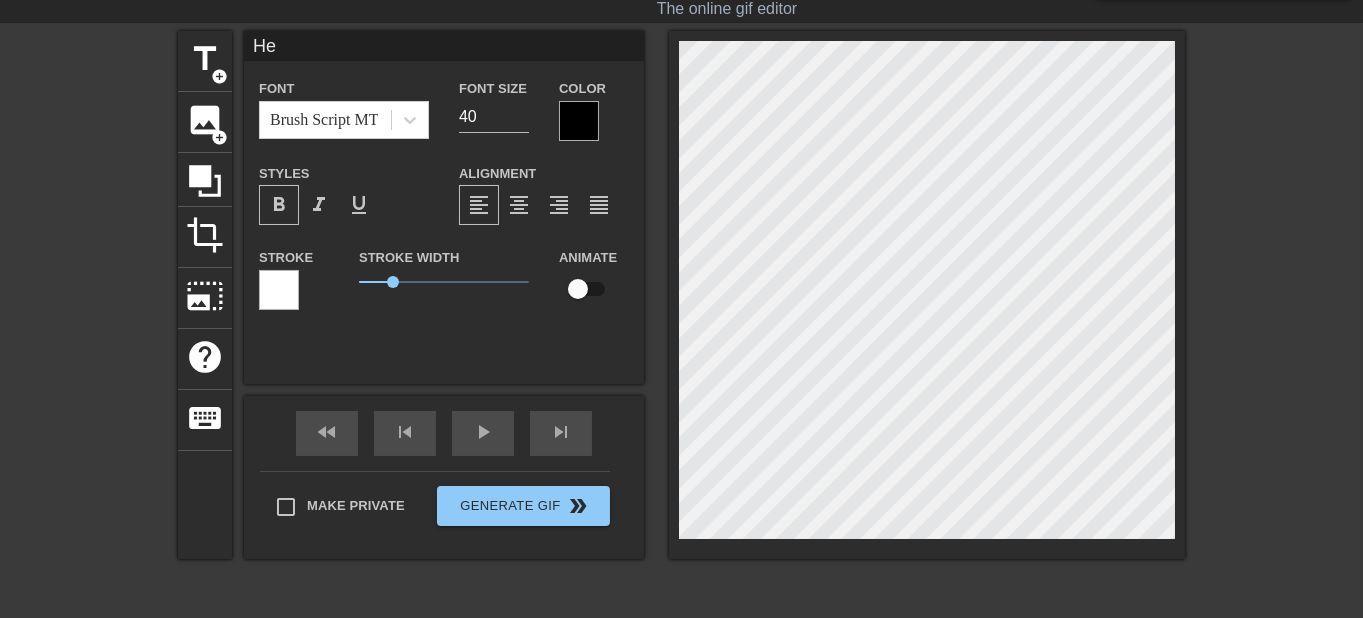 type on "Hel" 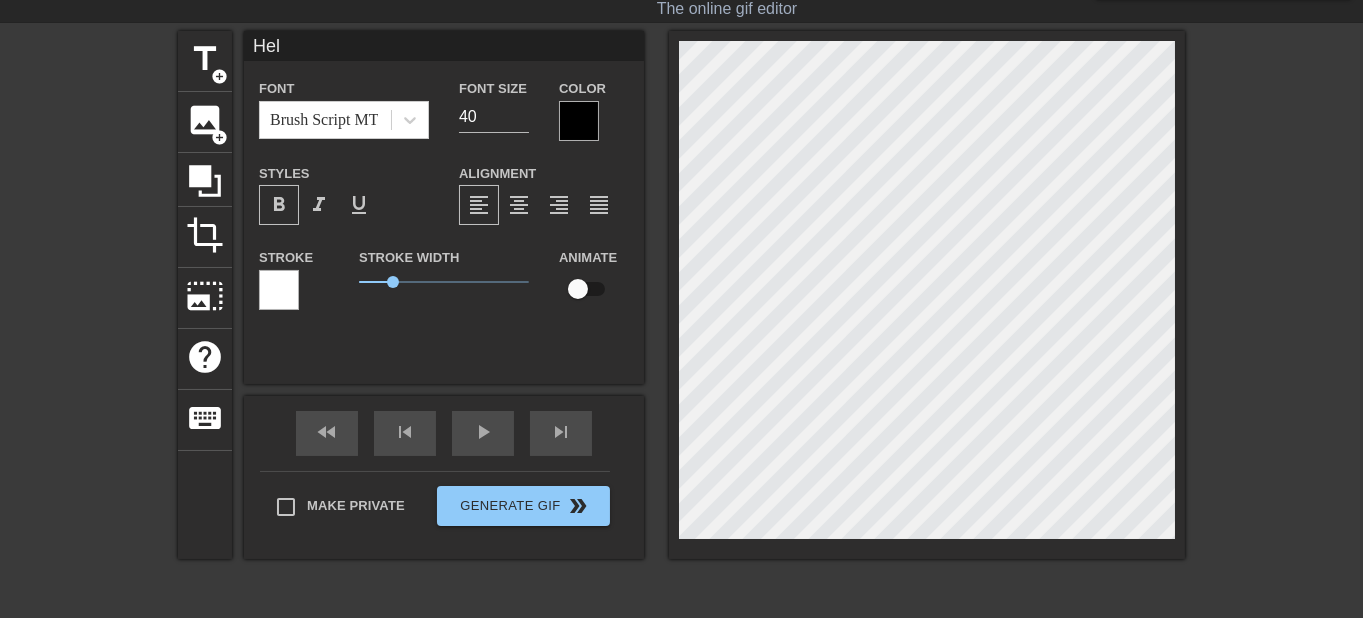 type on "Hell" 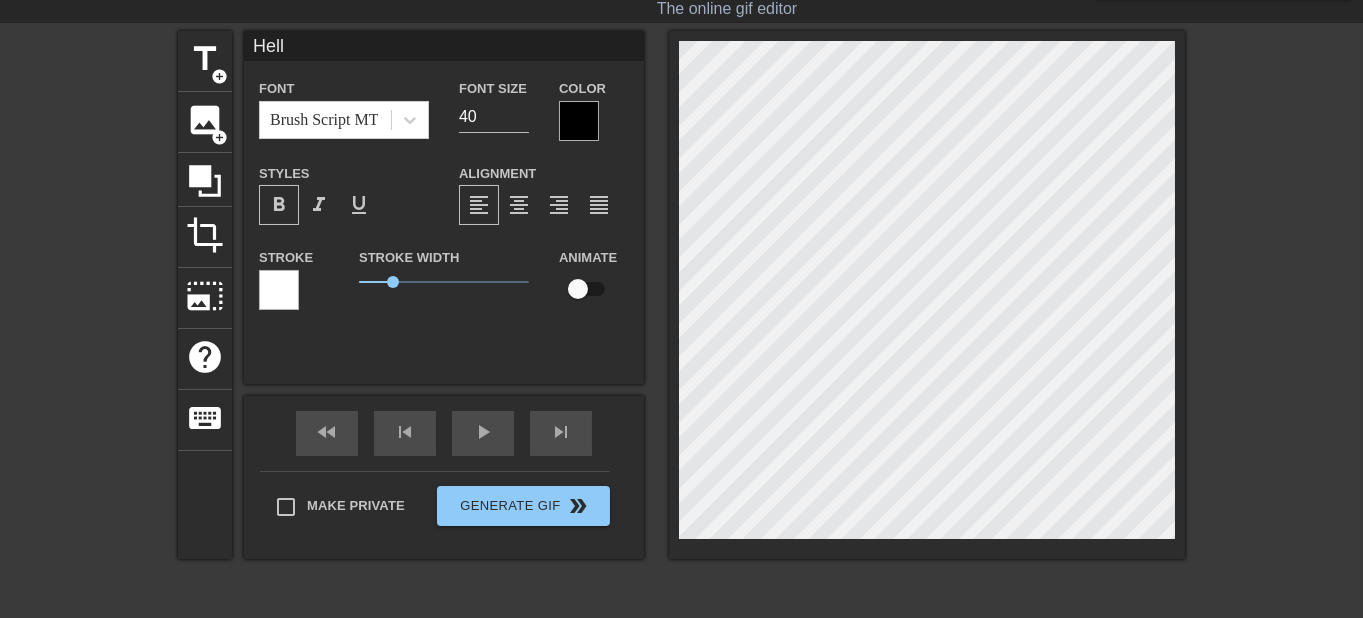 type on "Hello" 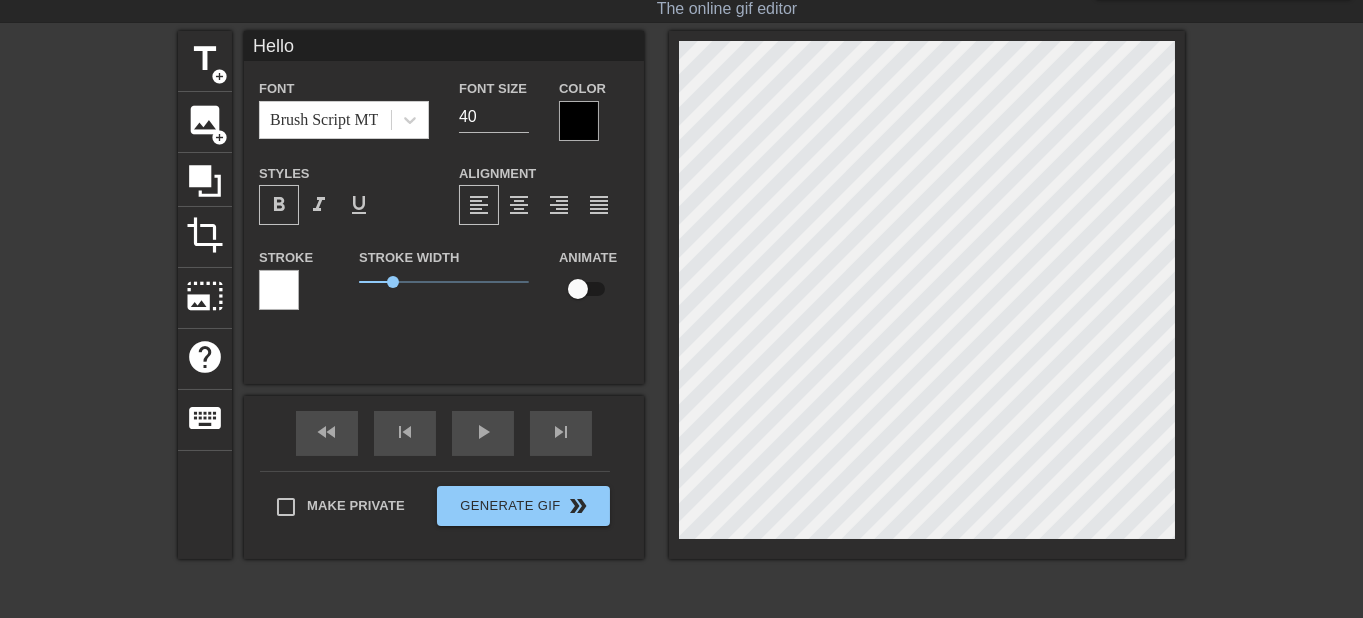 type on "Hello" 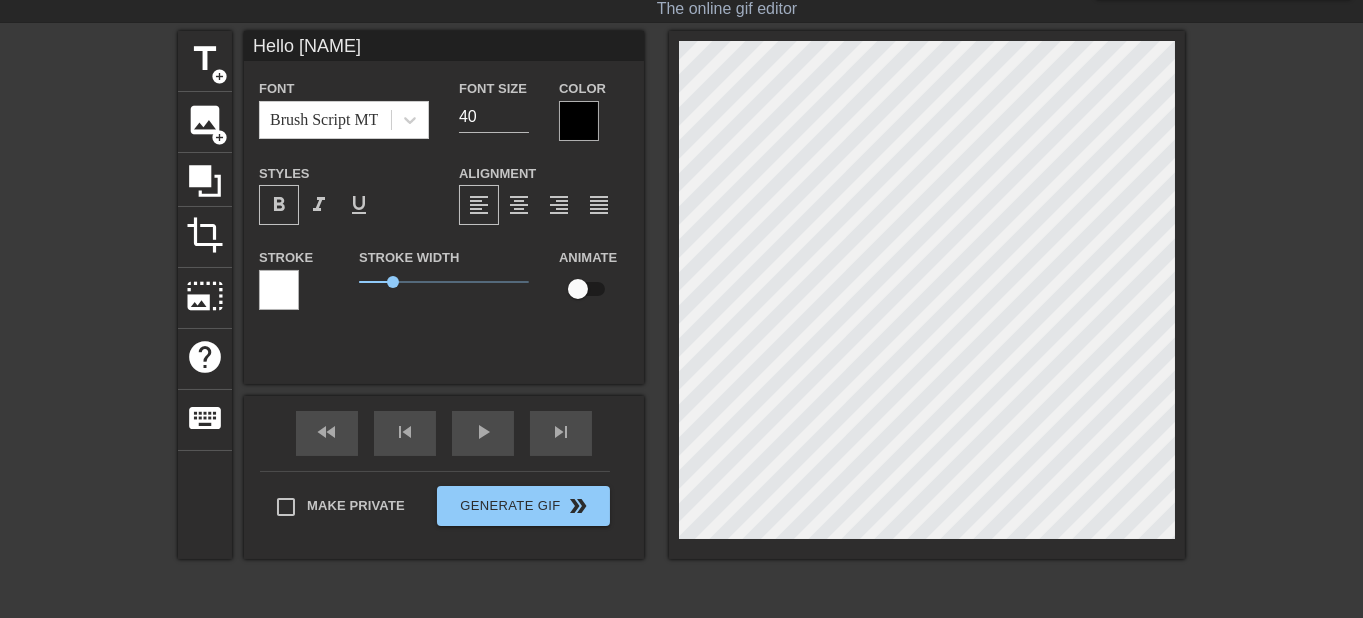 scroll, scrollTop: 0, scrollLeft: 0, axis: both 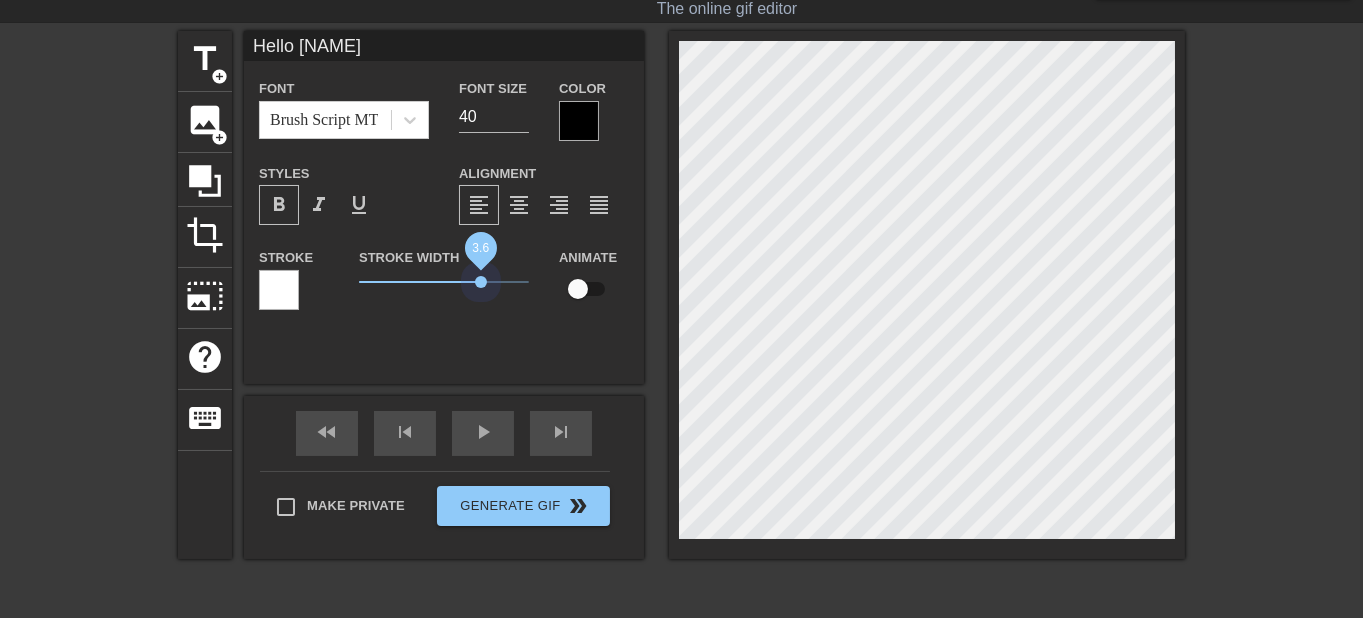 drag, startPoint x: 383, startPoint y: 282, endPoint x: 429, endPoint y: 279, distance: 46.09772 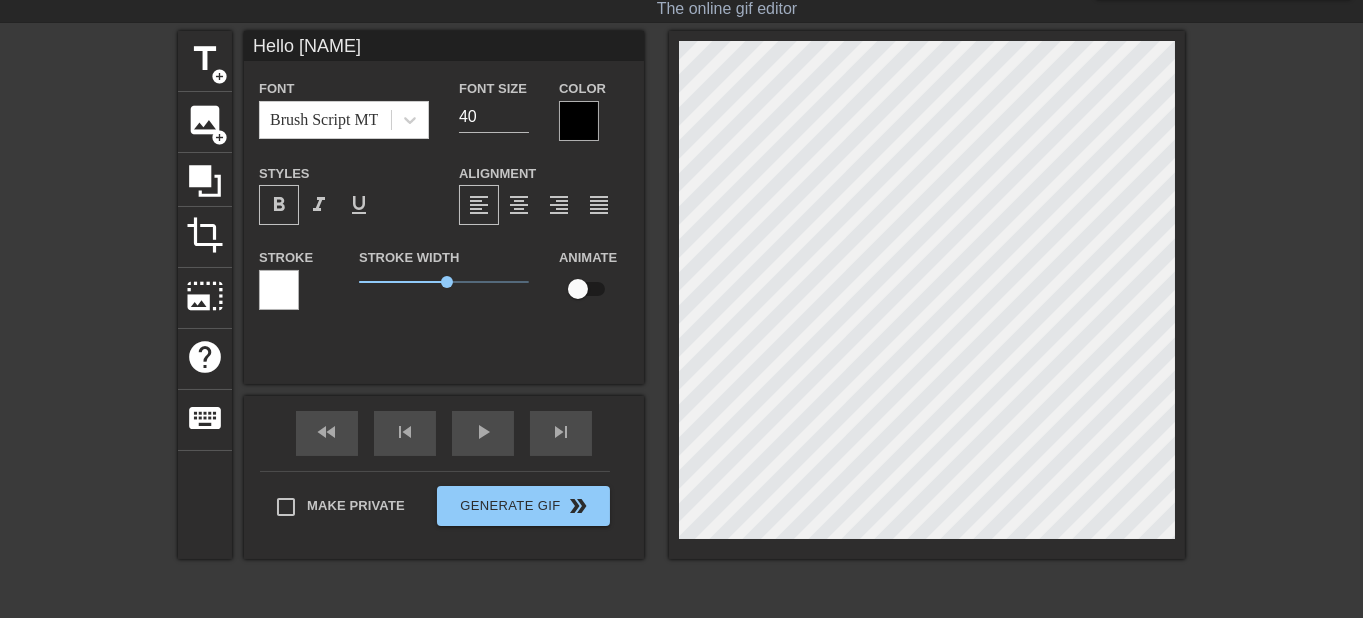 click on "format_bold" at bounding box center (279, 205) 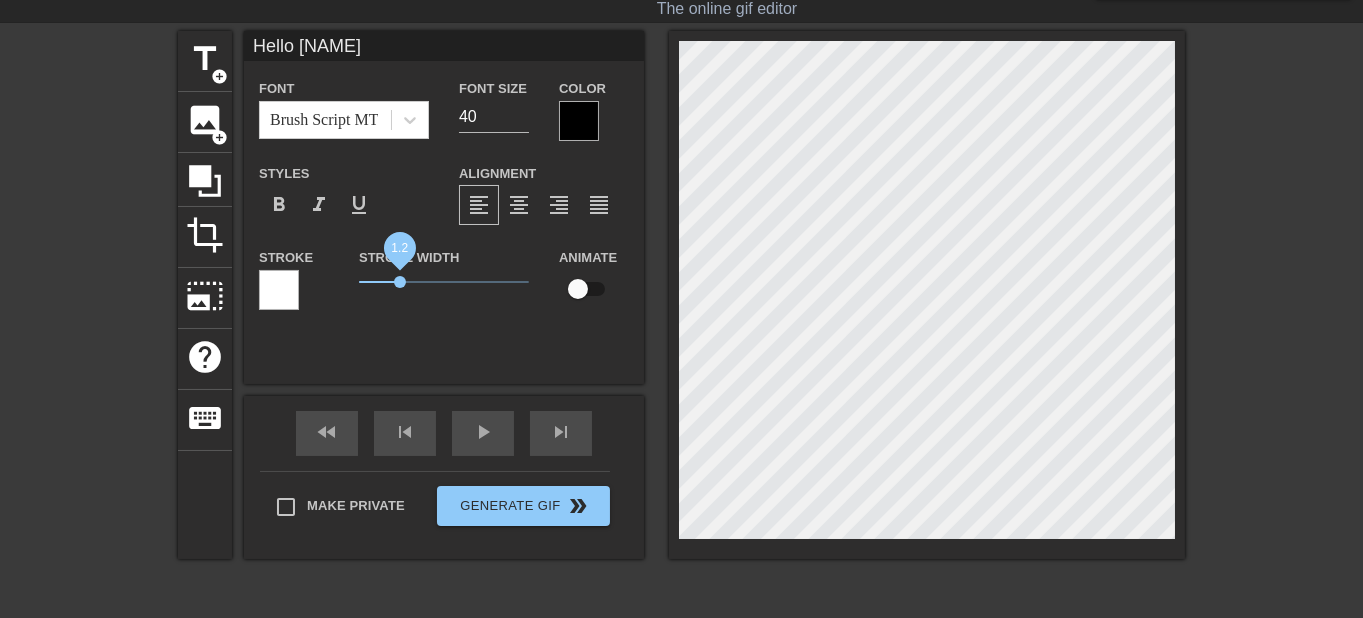 drag, startPoint x: 429, startPoint y: 281, endPoint x: 387, endPoint y: 281, distance: 42 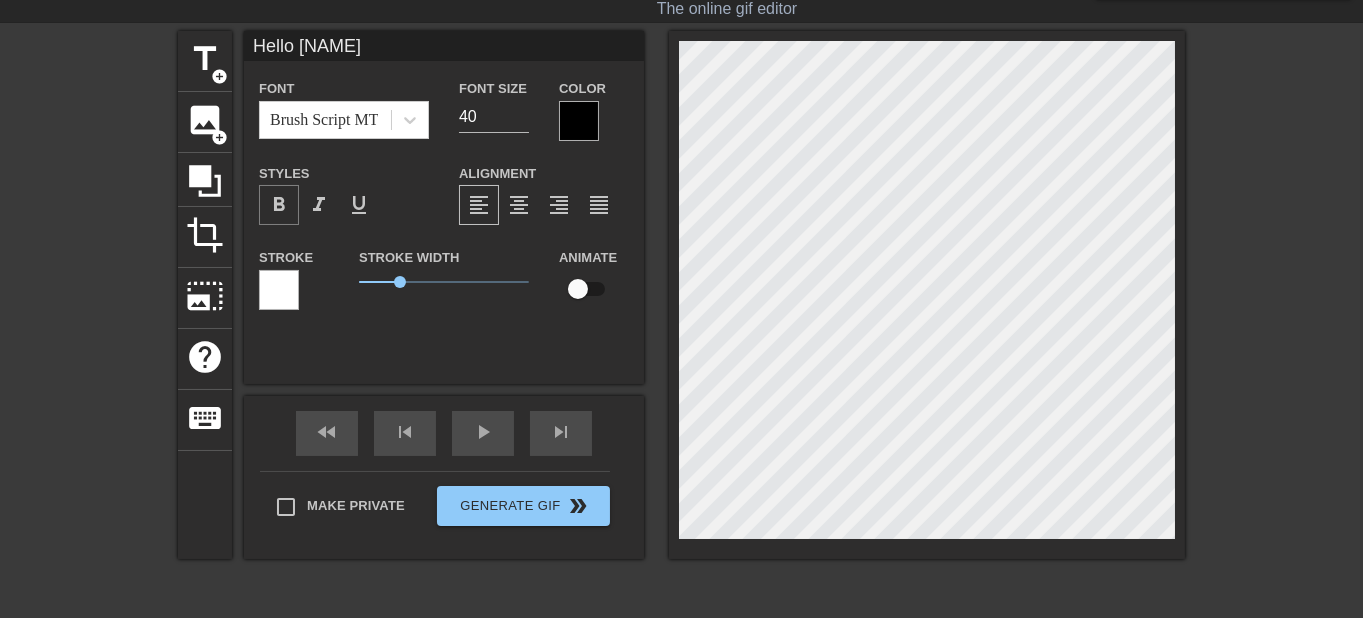 click on "format_bold" at bounding box center (279, 205) 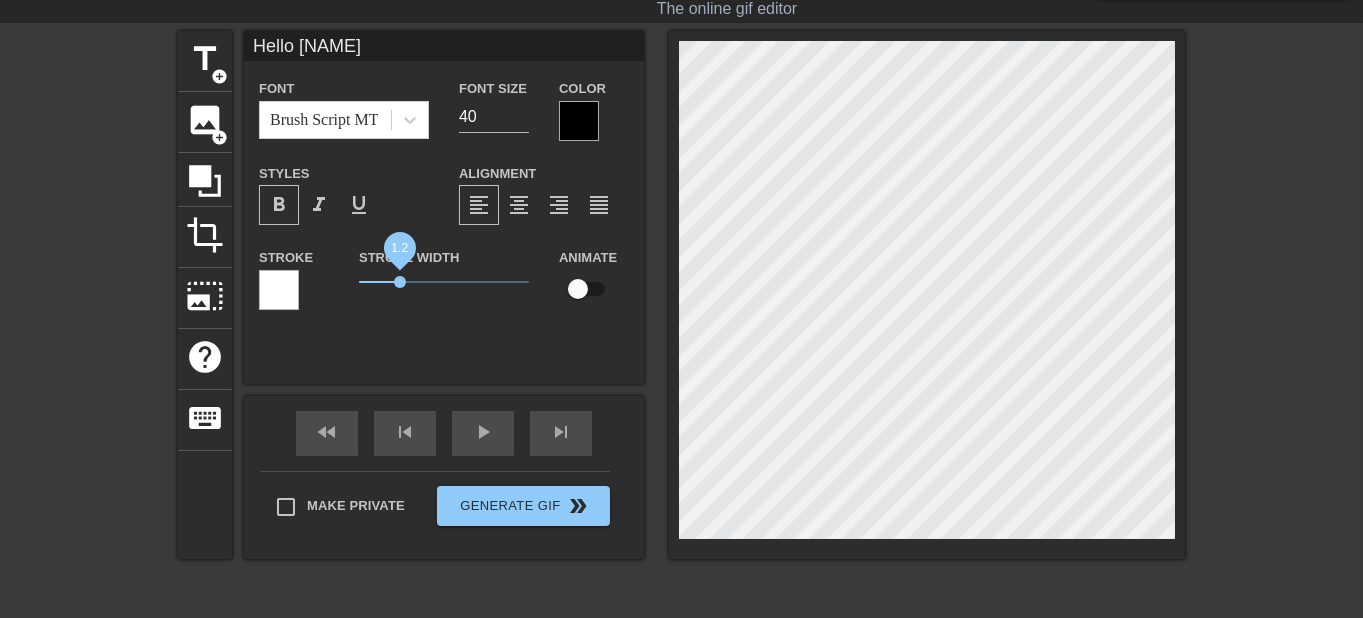 click on "1.2" at bounding box center [400, 282] 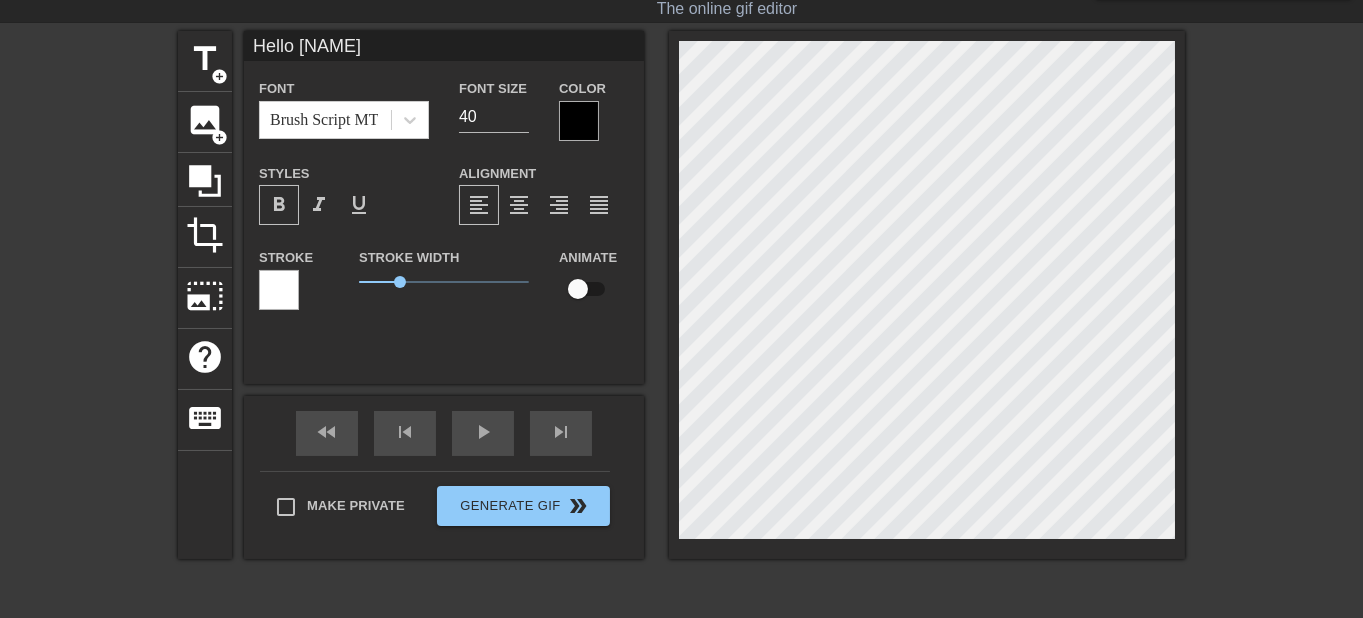 click on "title add_circle image add_circle crop photo_size_select_large help keyboard [NAME] Font Brush Script MT Font Size 40 Color Styles format_bold format_italic format_underline Alignment format_align_left format_align_center format_align_right format_align_justify Stroke Stroke Width 1.2 Animate fast_rewind skip_previous play_arrow skip_next Make Private Generate Gif double_arrow" at bounding box center [681, 331] 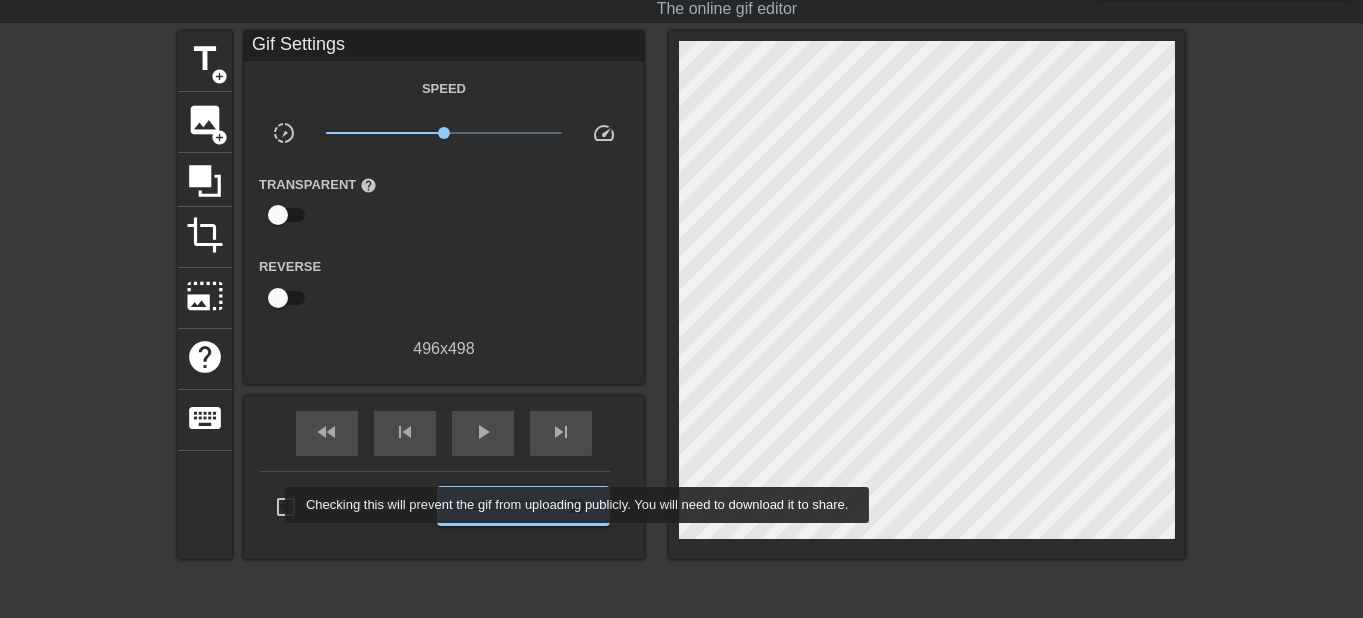 drag, startPoint x: 272, startPoint y: 505, endPoint x: 326, endPoint y: 505, distance: 54 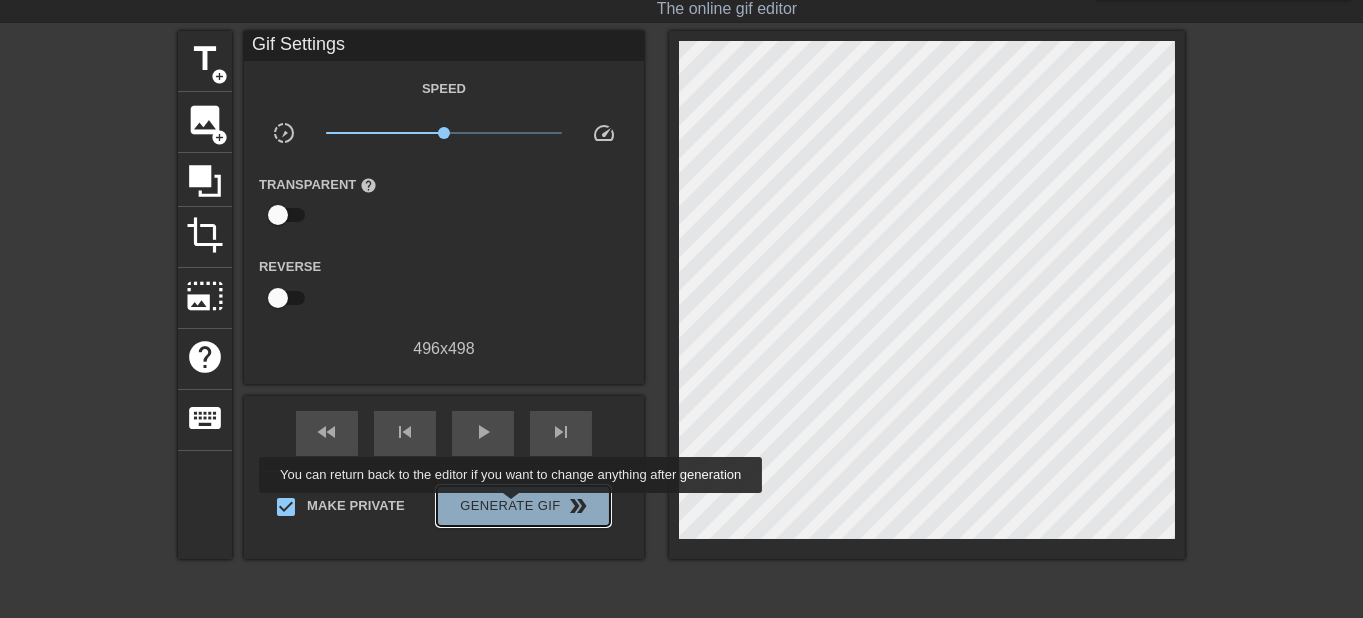 click on "Generate Gif double_arrow" at bounding box center (523, 506) 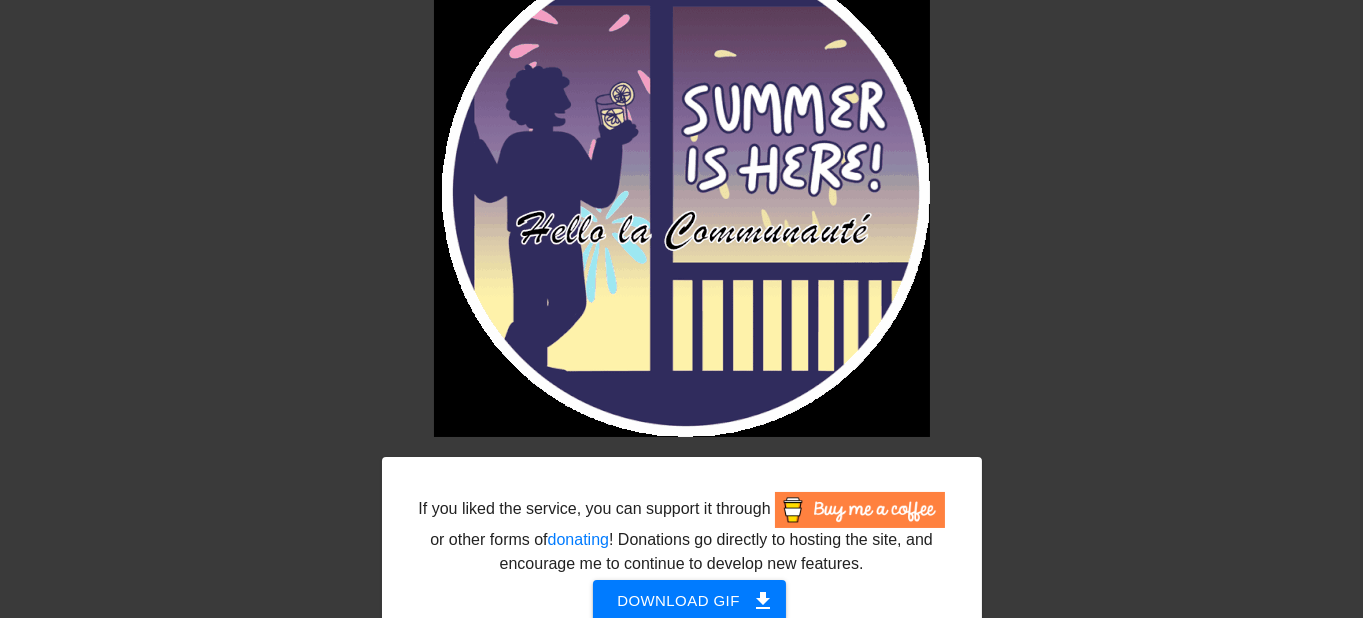 scroll, scrollTop: 232, scrollLeft: 0, axis: vertical 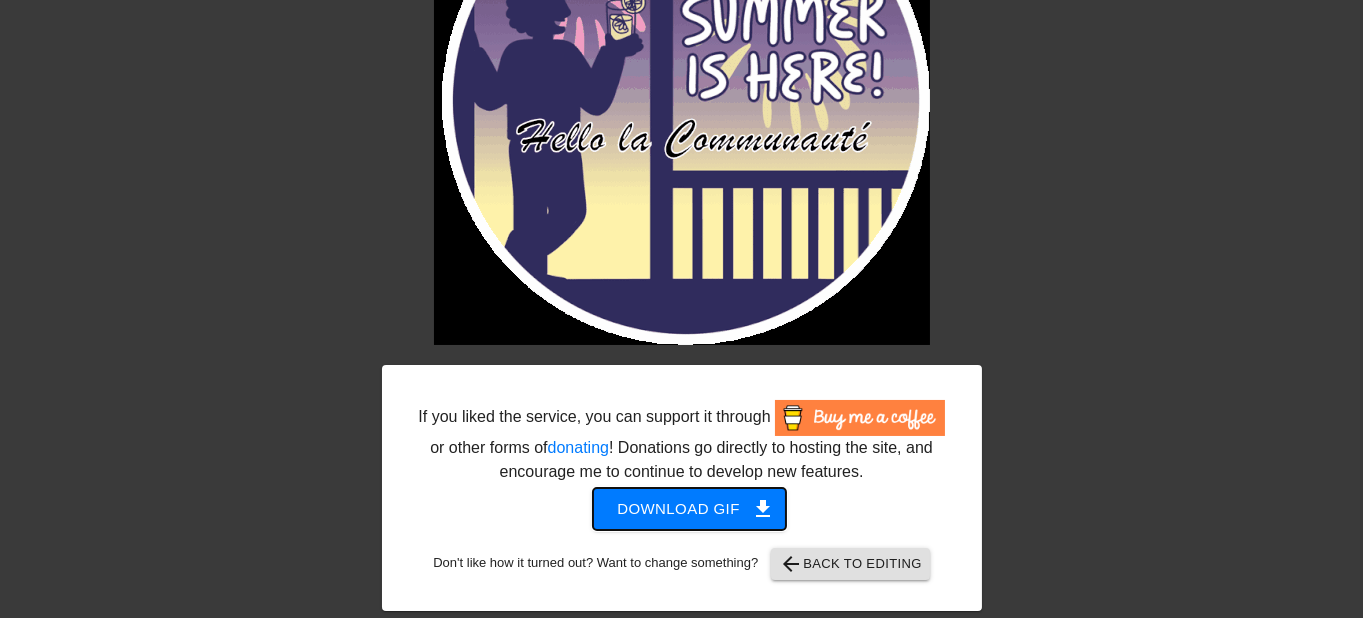 click on "Download gif get_app" at bounding box center (689, 509) 